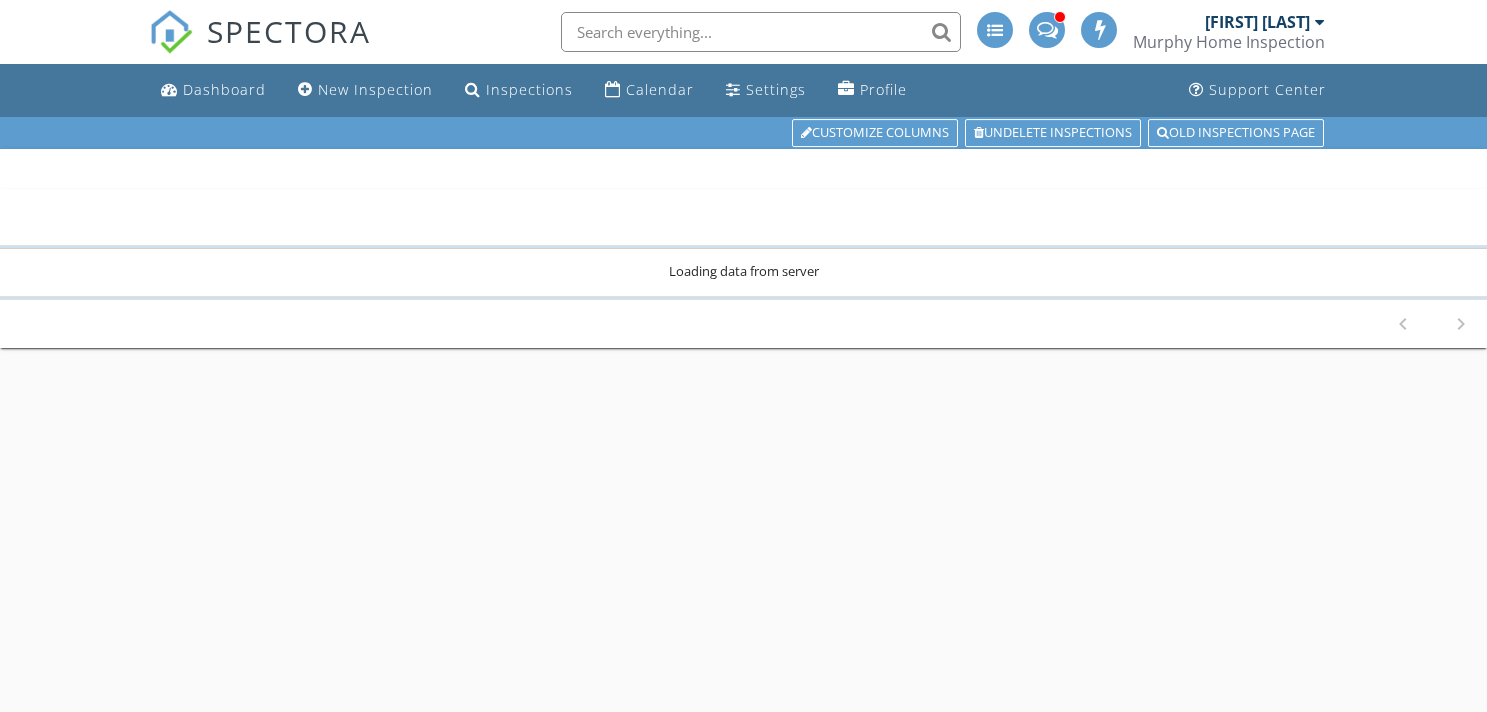 scroll, scrollTop: 0, scrollLeft: 0, axis: both 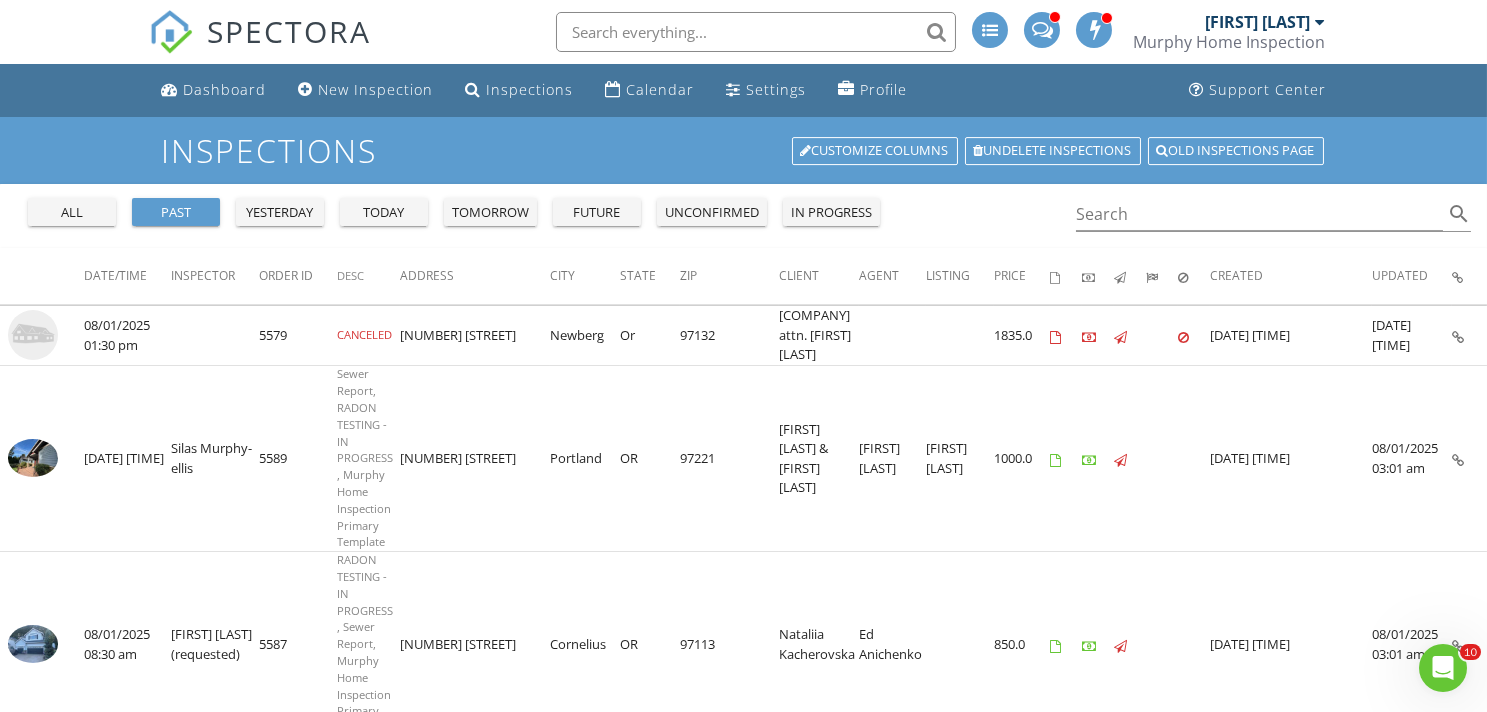 click on "today" at bounding box center [384, 213] 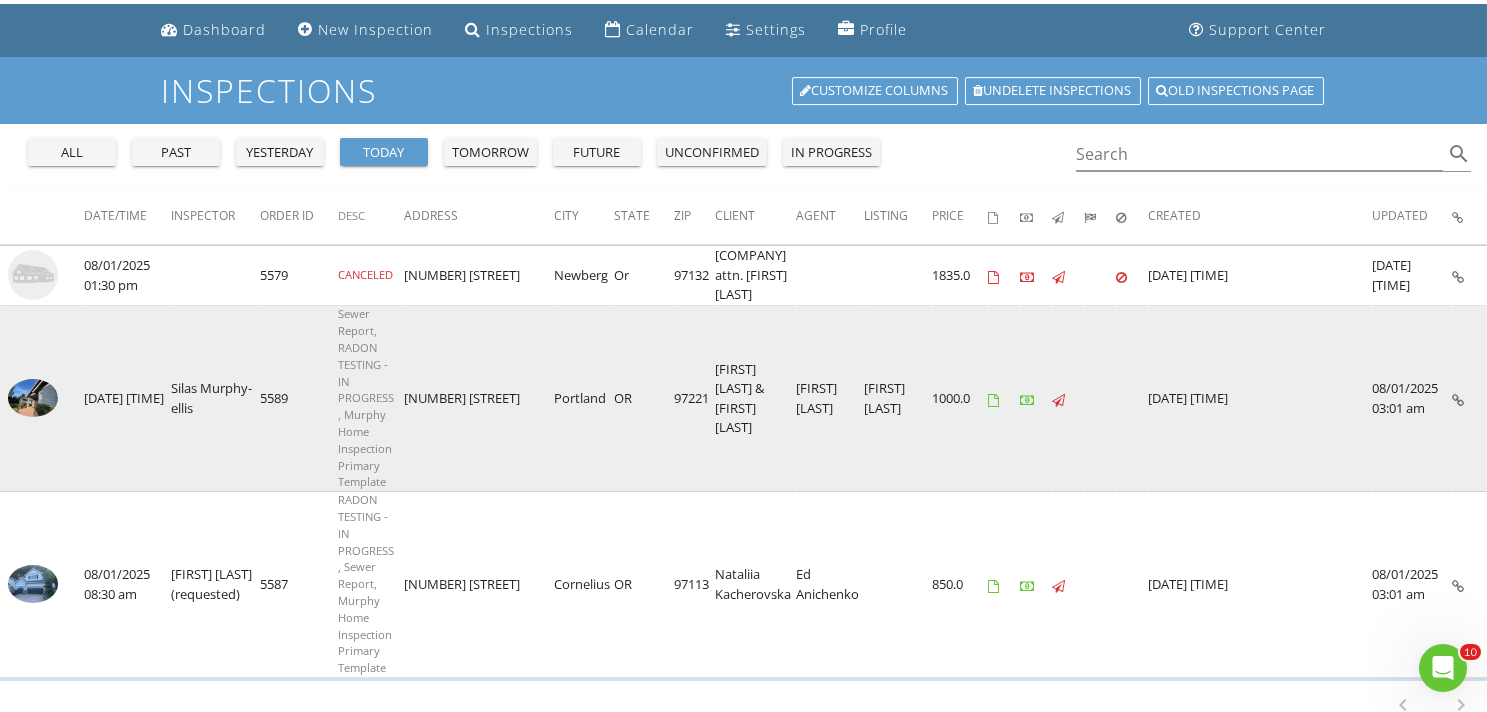 scroll, scrollTop: 91, scrollLeft: 0, axis: vertical 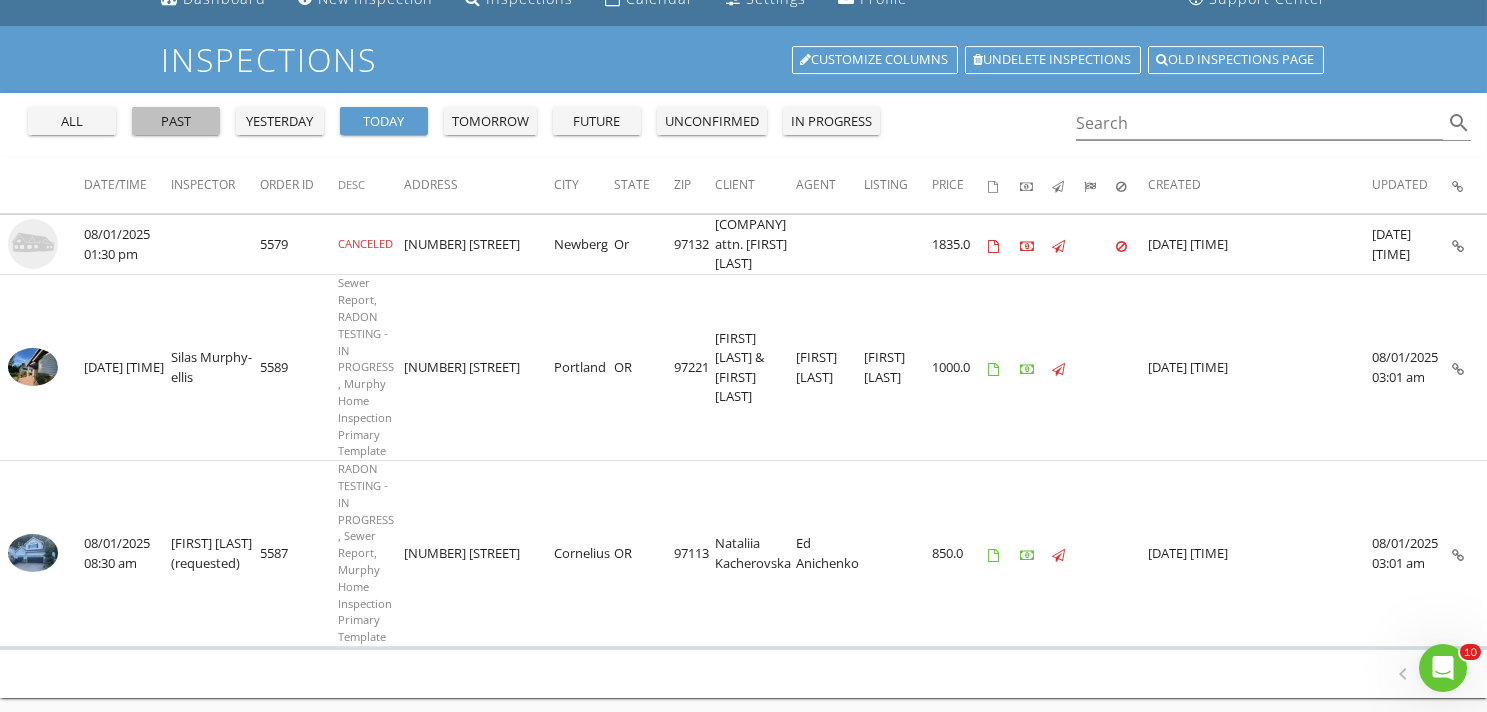 click on "past" at bounding box center [176, 122] 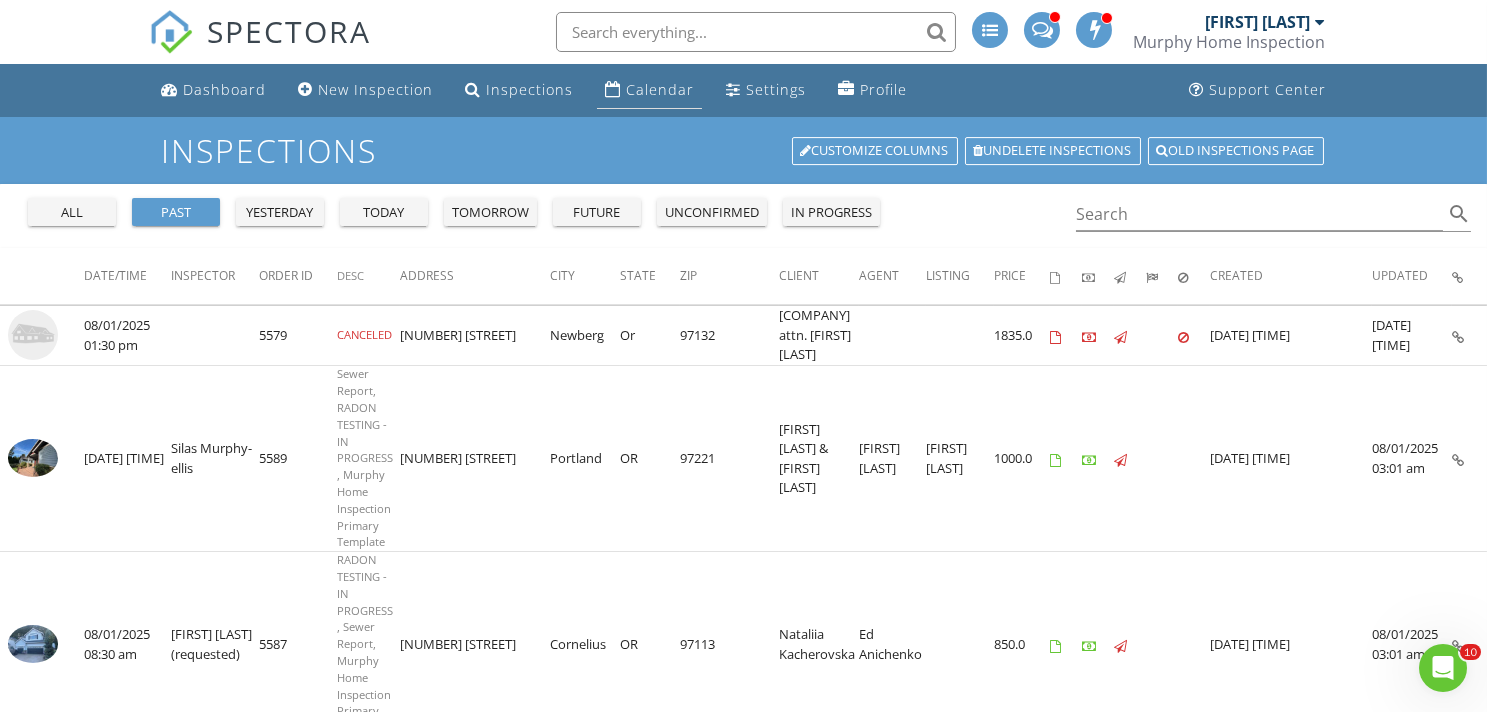 click on "Calendar" at bounding box center [660, 89] 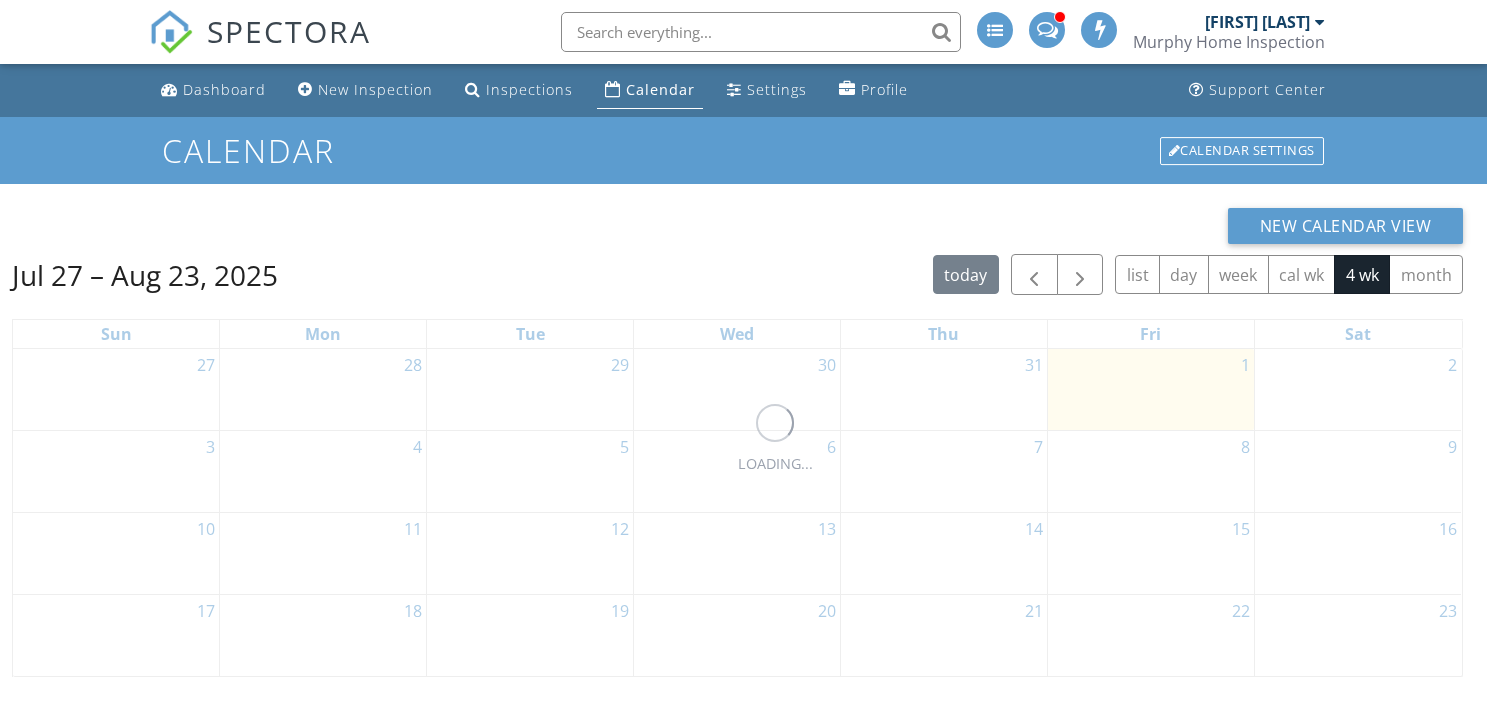 scroll, scrollTop: 0, scrollLeft: 0, axis: both 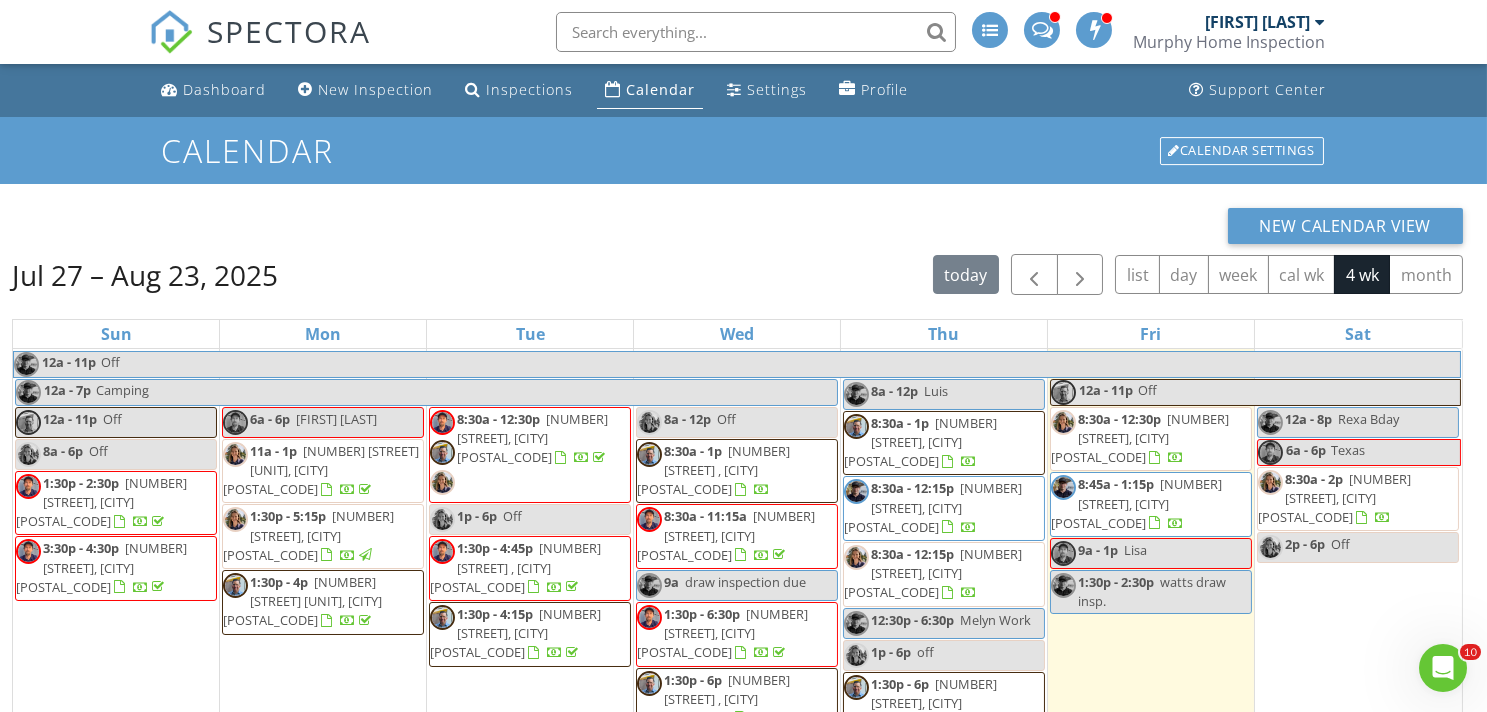 click on "3728 NE 17th Ave , Portland 97202" at bounding box center [713, 470] 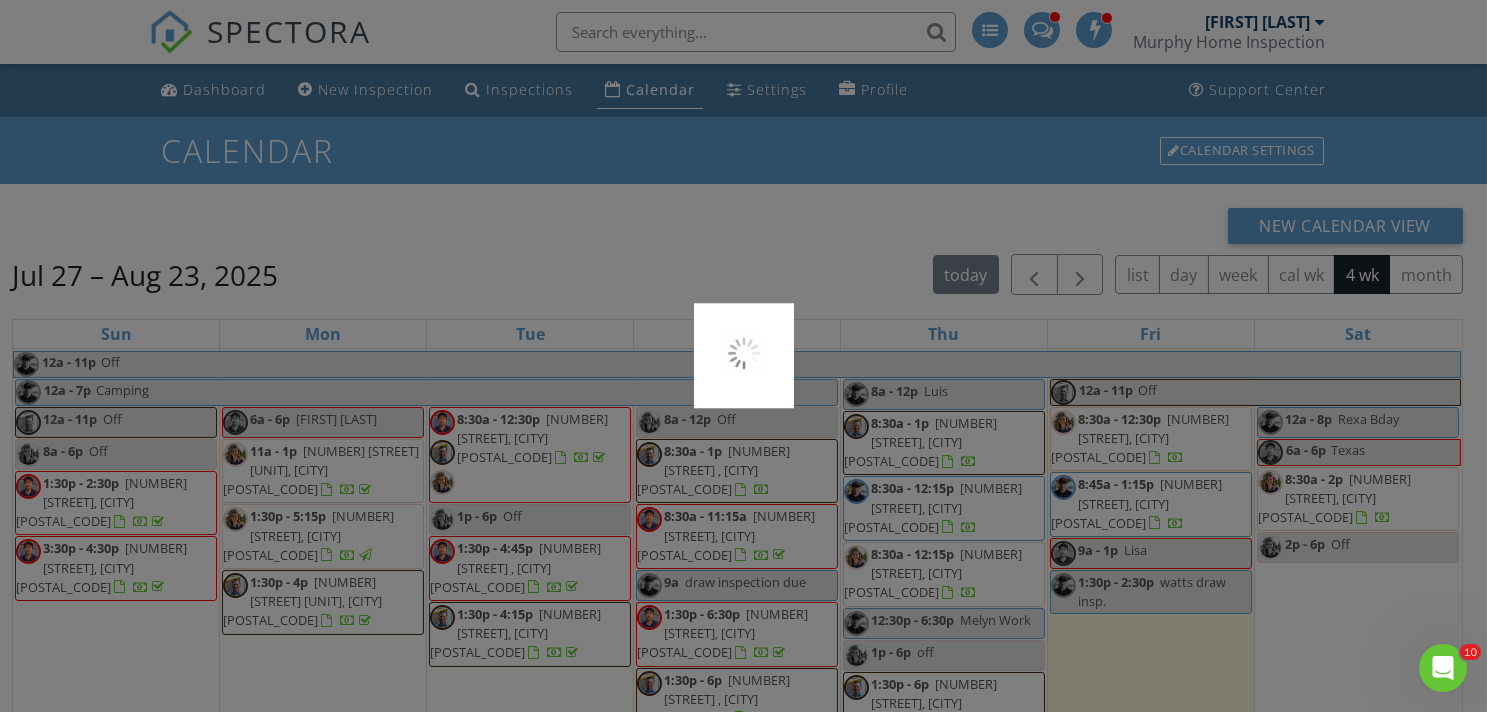 click at bounding box center [743, 356] 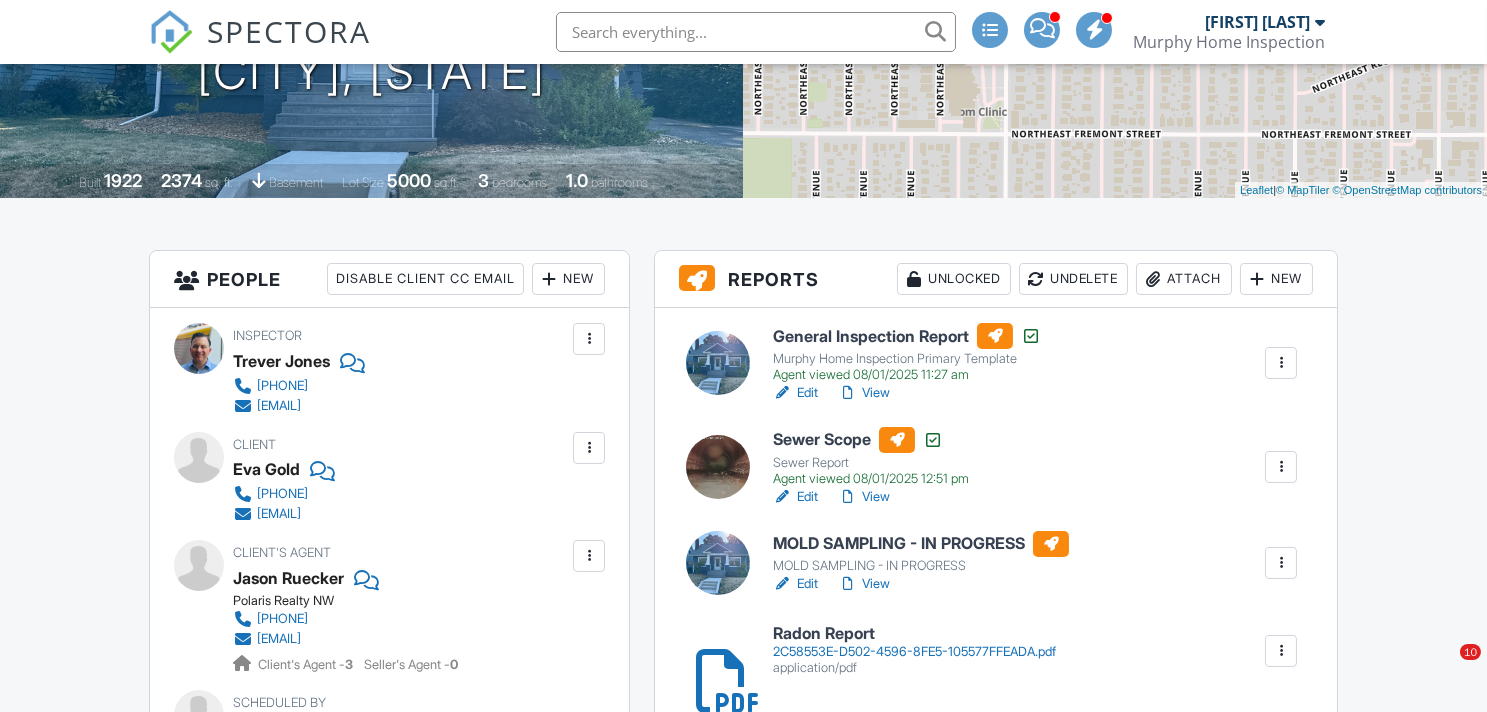 scroll, scrollTop: 384, scrollLeft: 0, axis: vertical 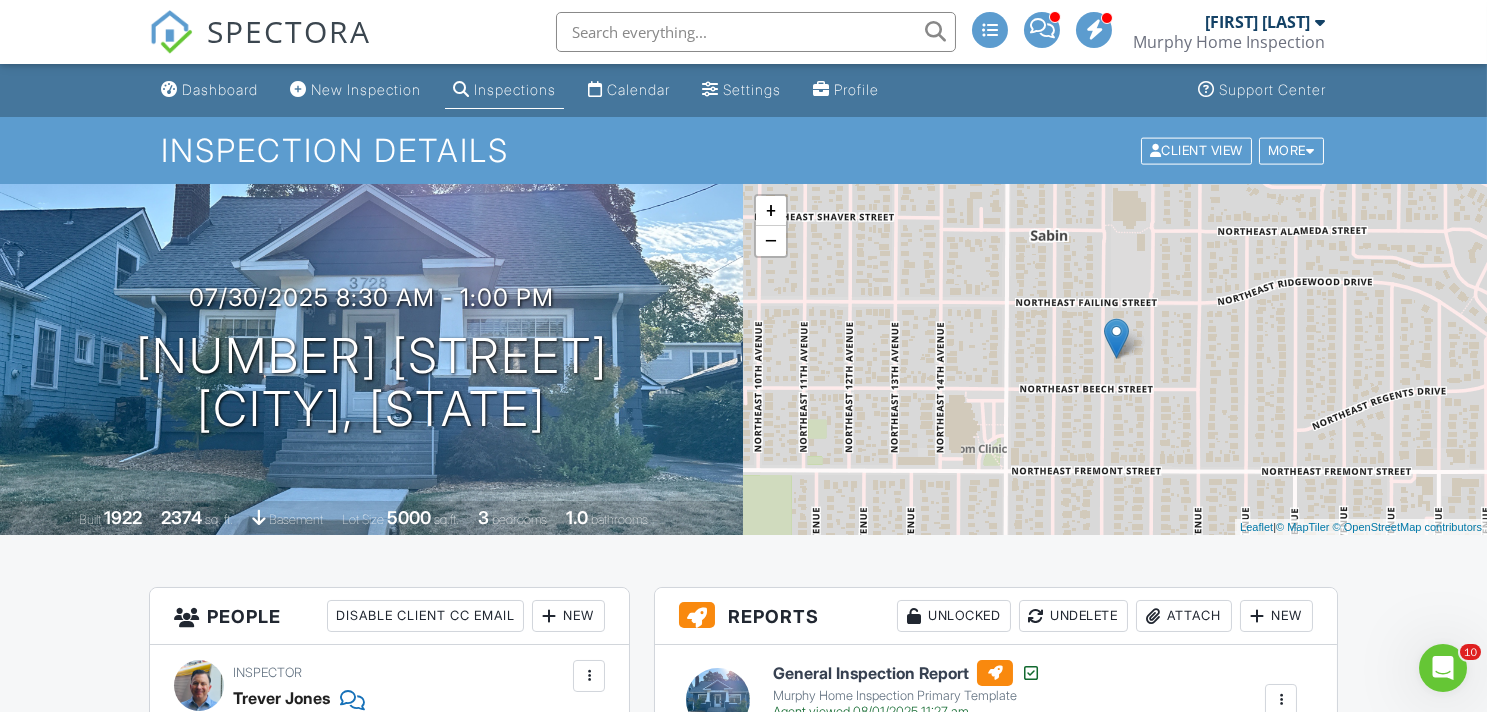 click on "Inspections" at bounding box center (515, 89) 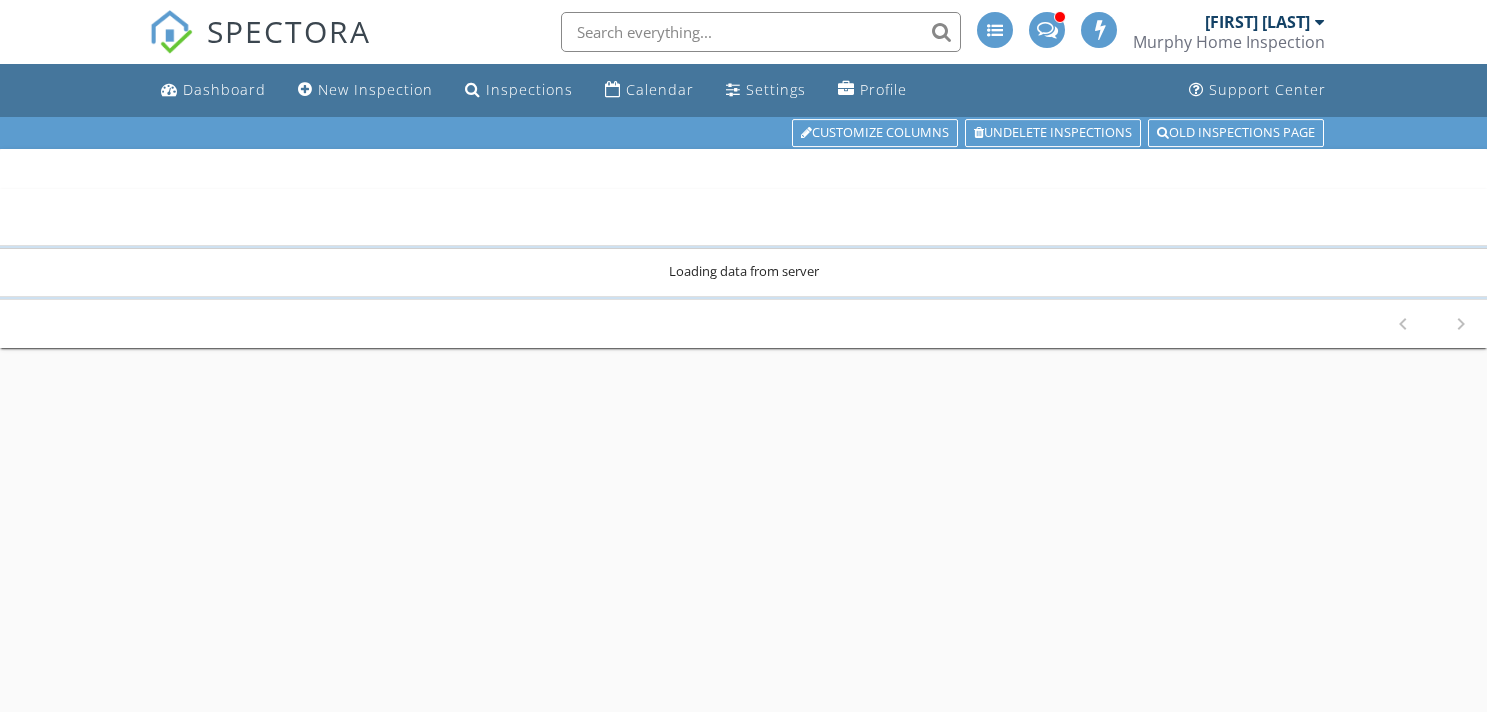 scroll, scrollTop: 0, scrollLeft: 0, axis: both 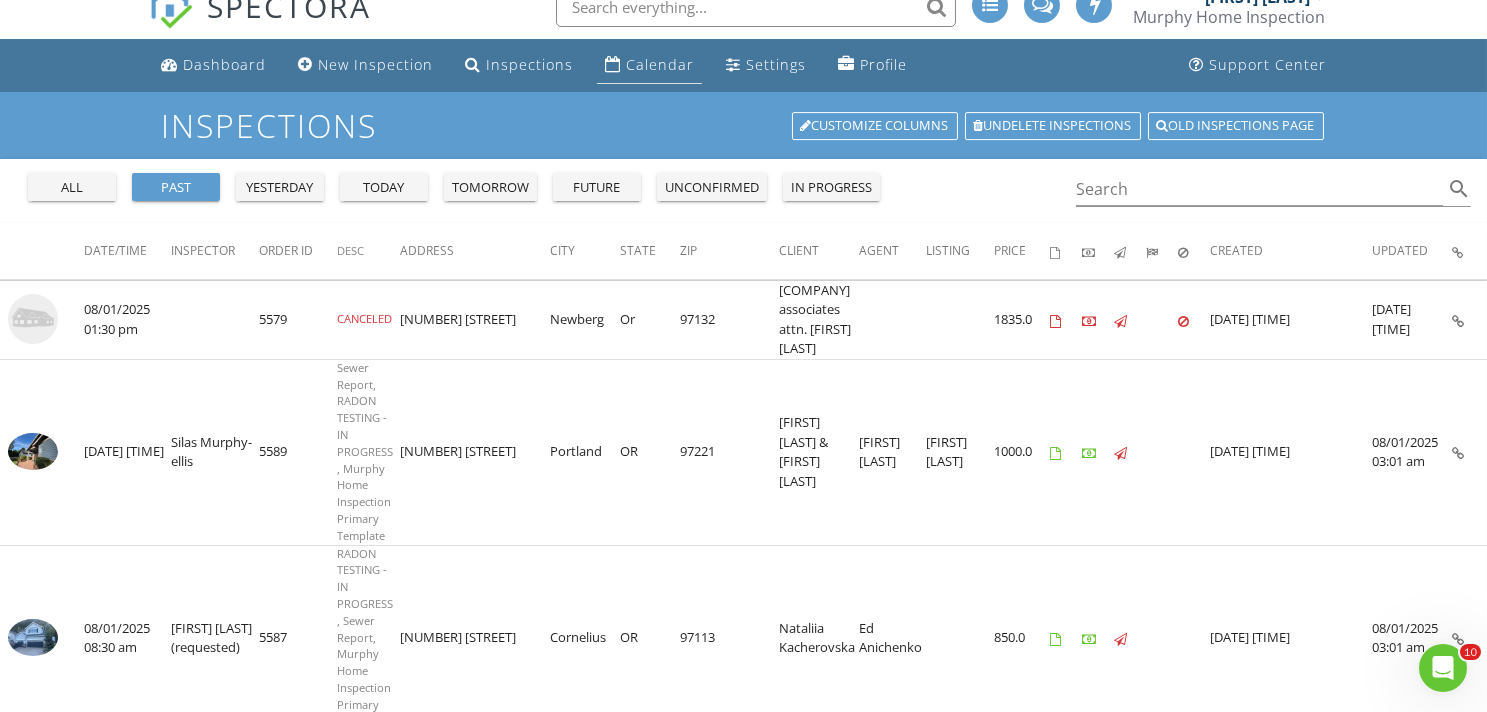 click at bounding box center [613, 64] 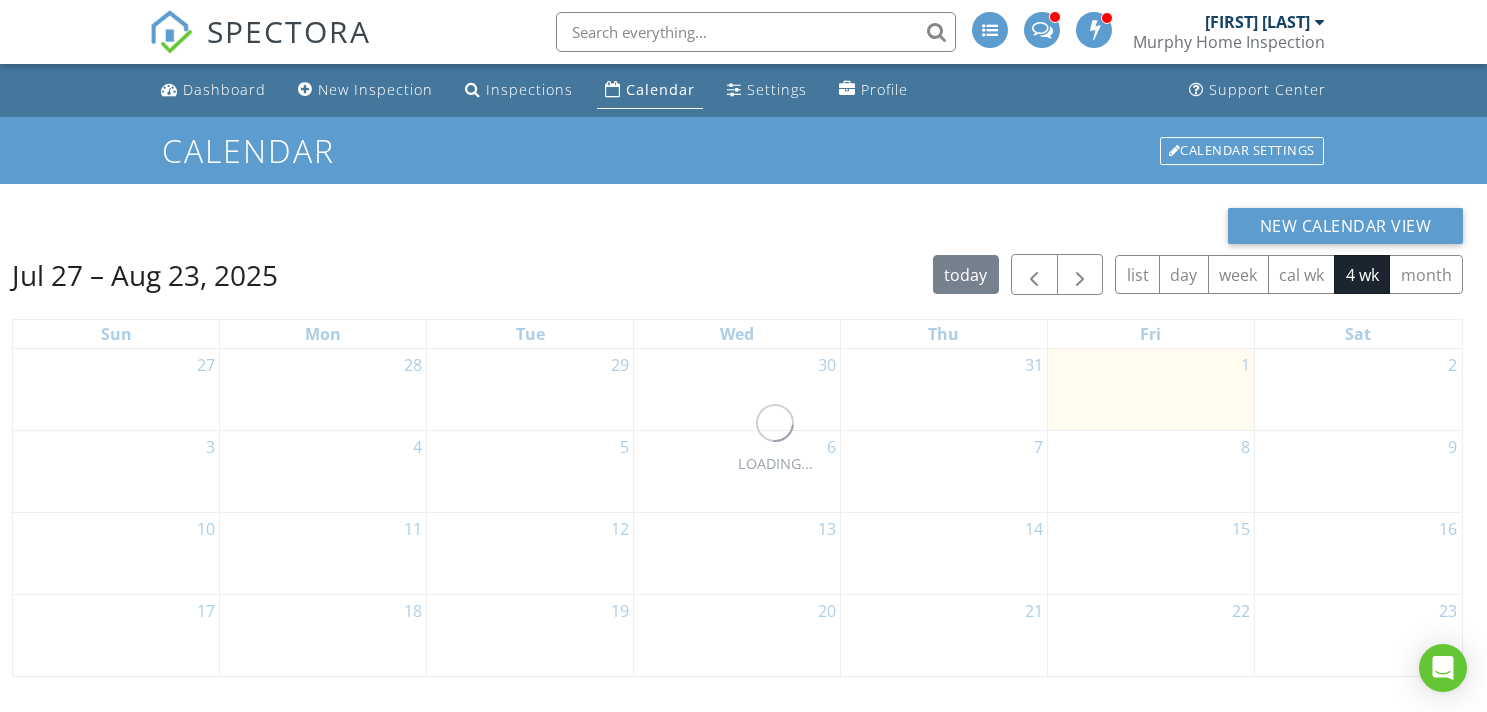 scroll, scrollTop: 0, scrollLeft: 0, axis: both 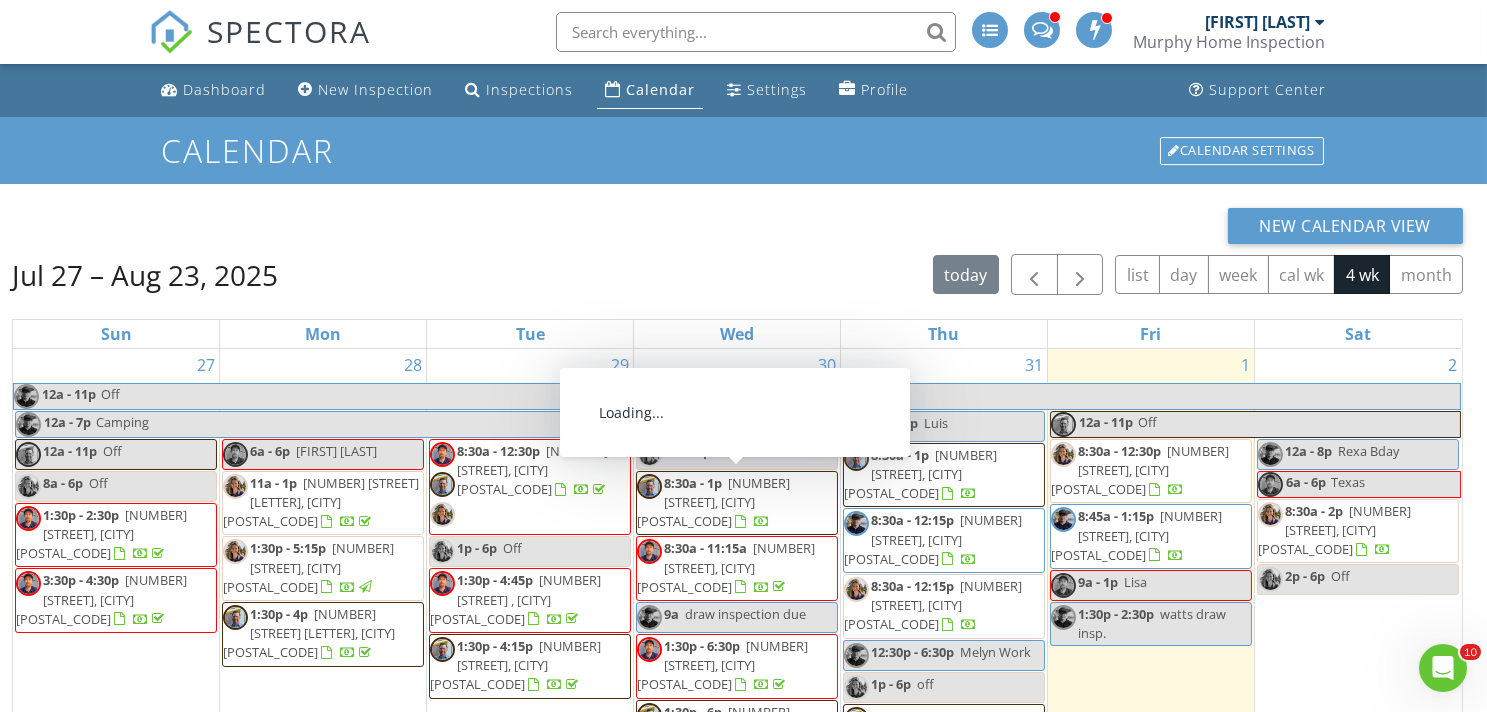 click on "[NUMBER] [STREET], [CITY] [POSTAL_CODE]" at bounding box center [713, 502] 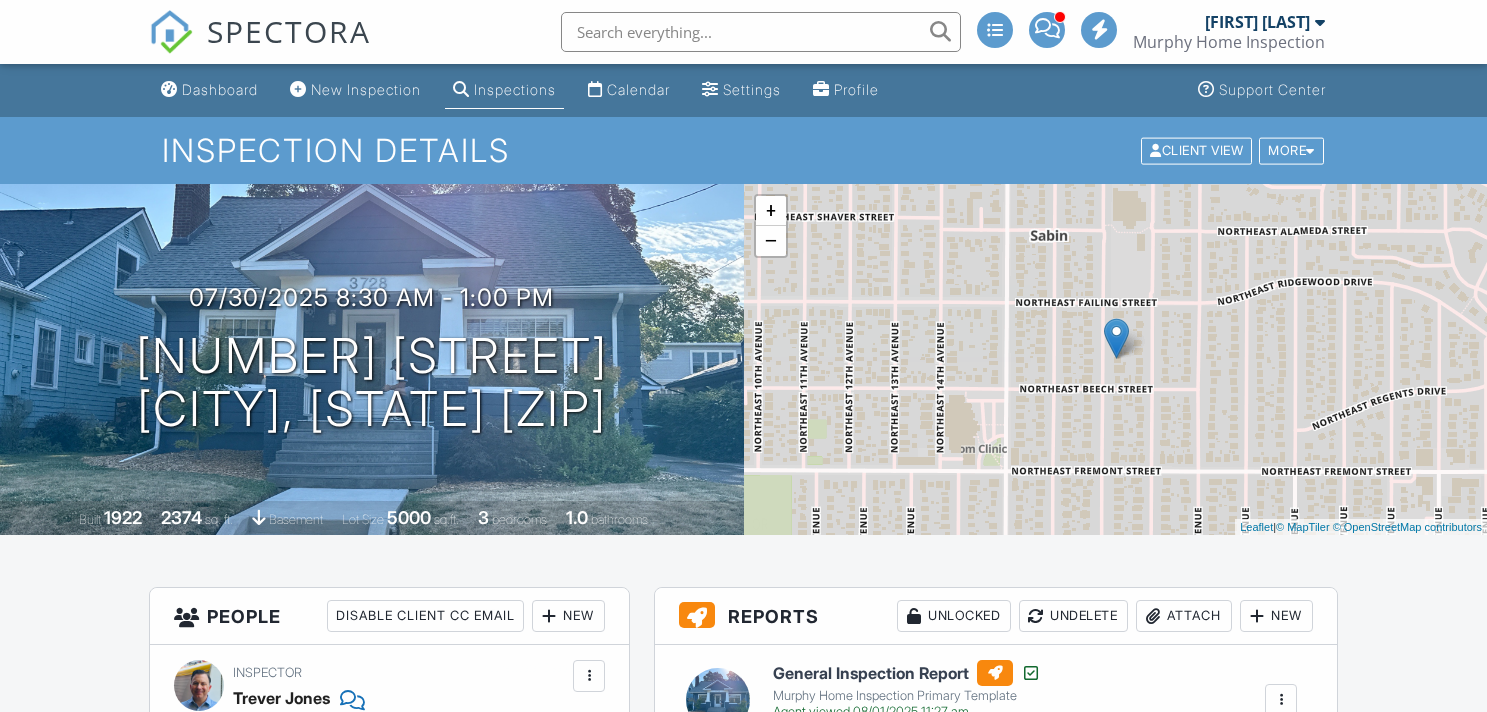 click on "Property Details" at bounding box center (744, 323) 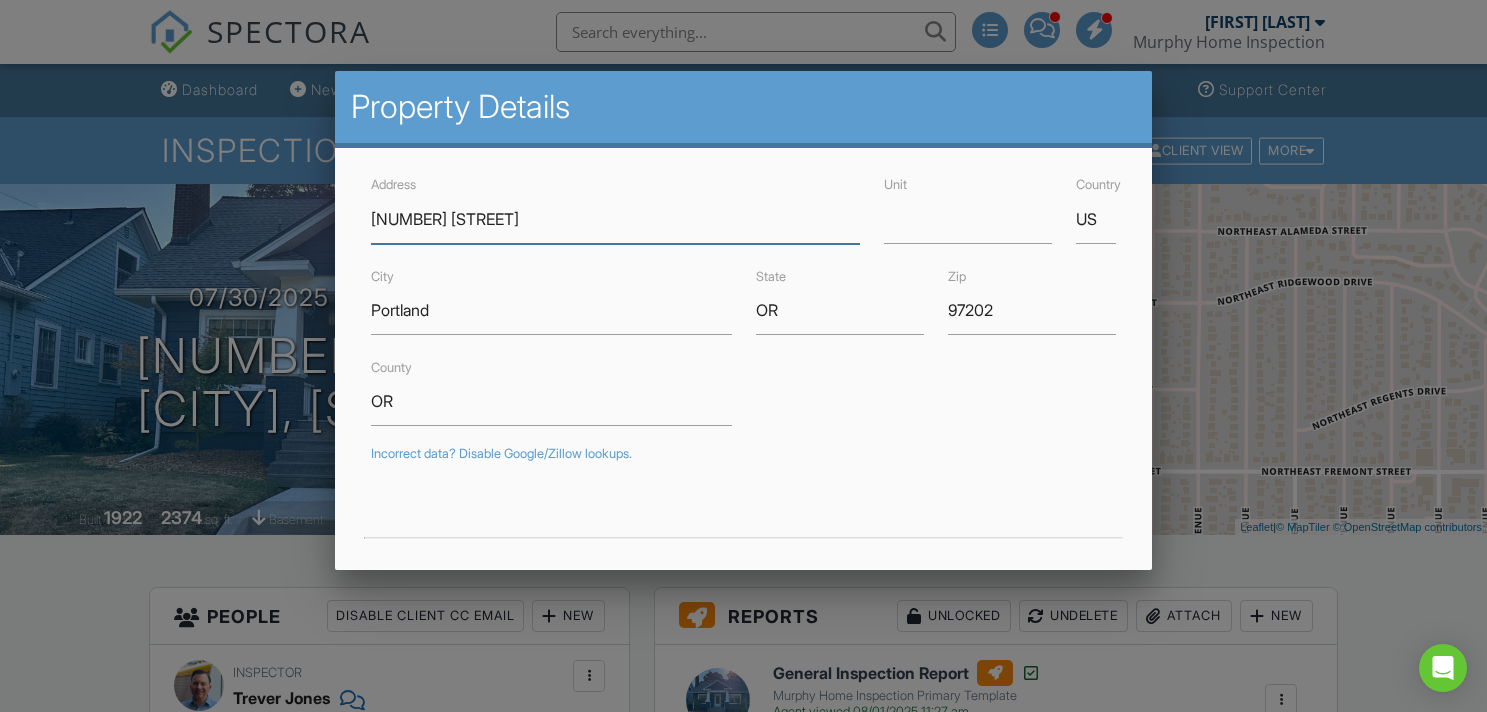scroll, scrollTop: 0, scrollLeft: 0, axis: both 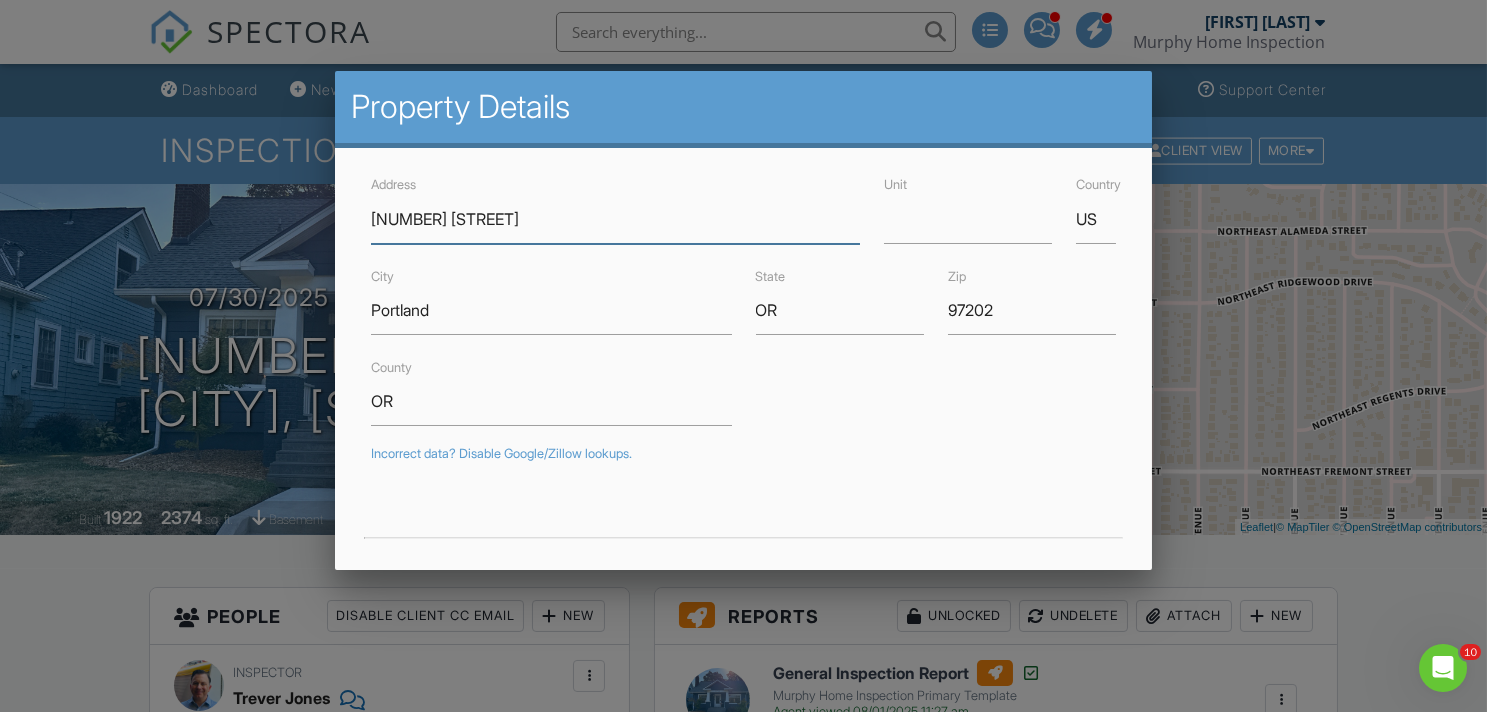 click on "3728 NE 17th Ave" at bounding box center (615, 219) 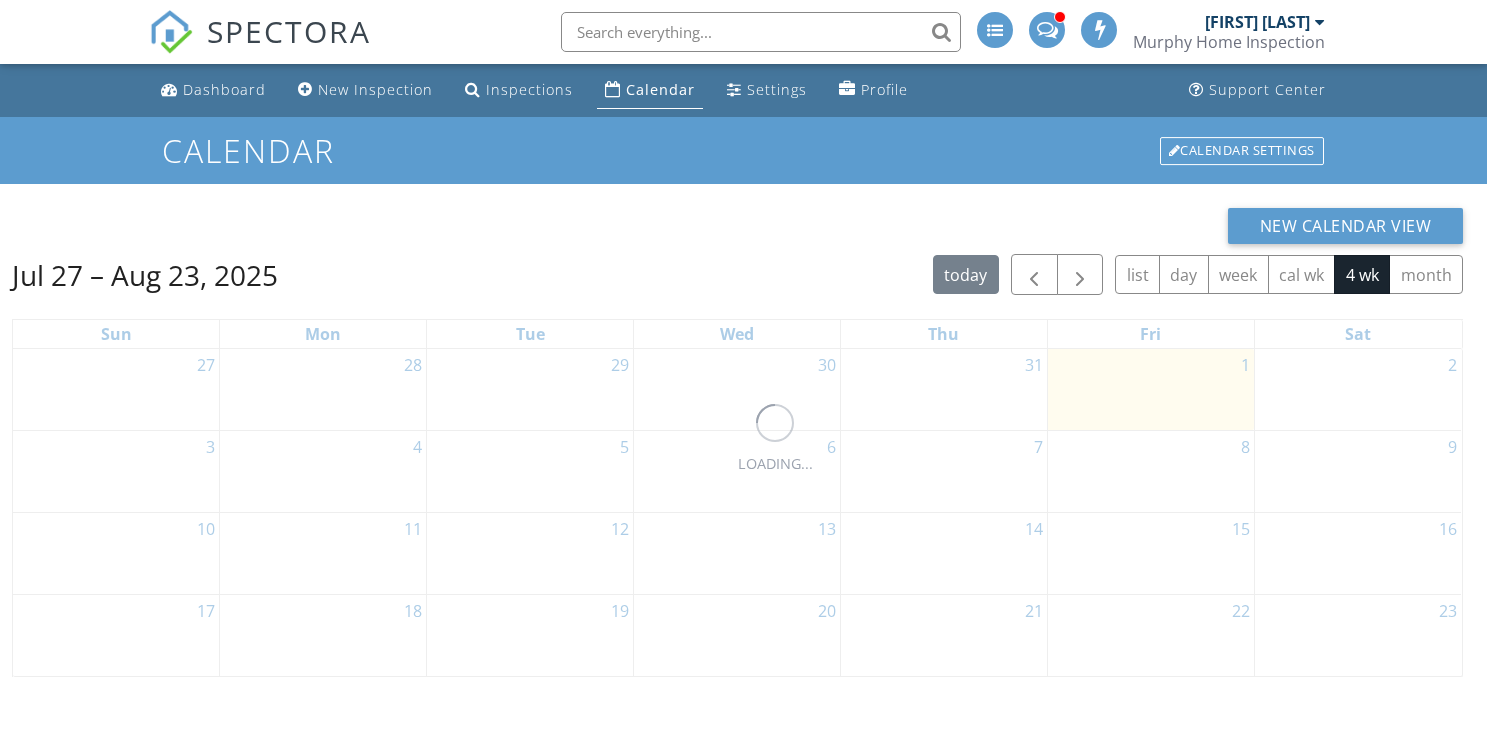 scroll, scrollTop: 0, scrollLeft: 0, axis: both 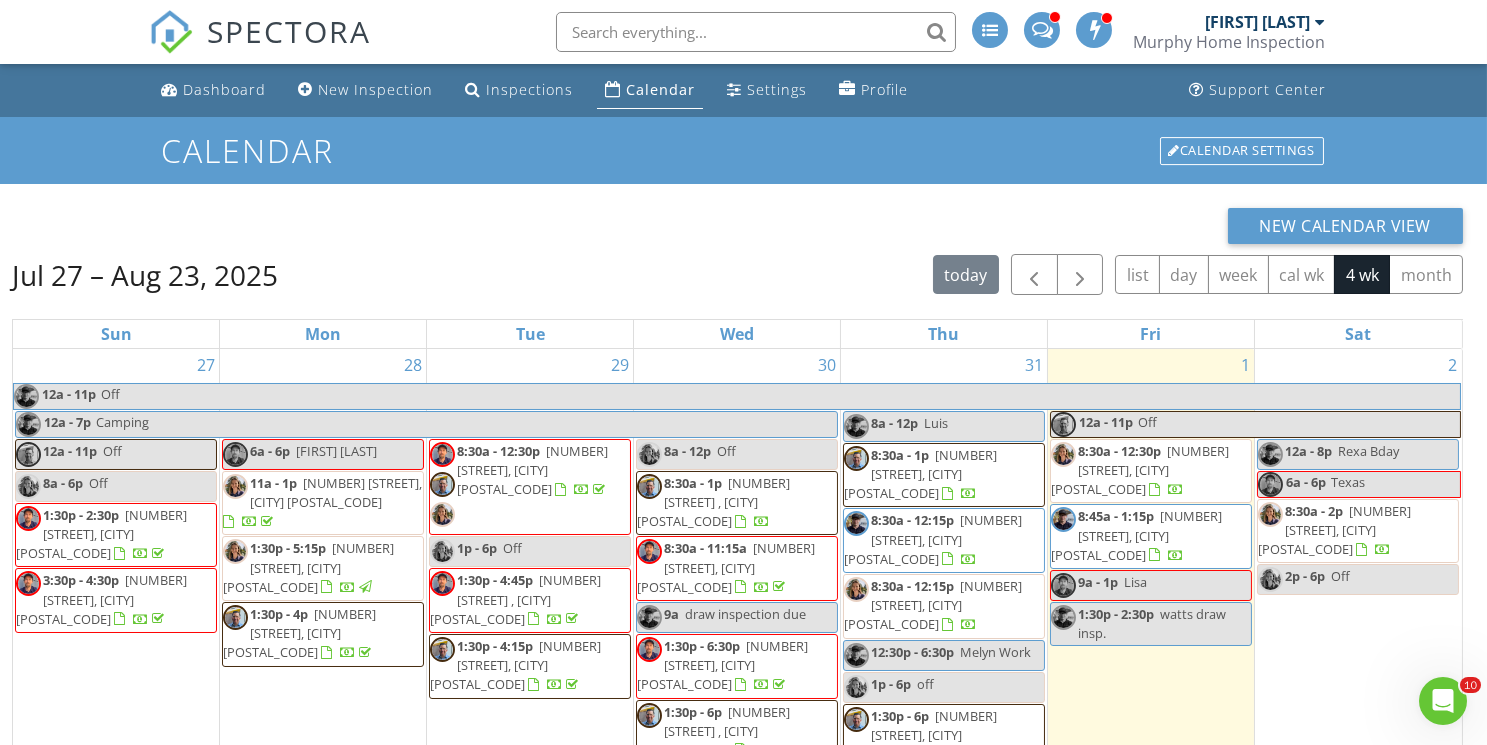 click on "20516 NW Sedona Ln, Beaverton 97006" at bounding box center (722, 796) 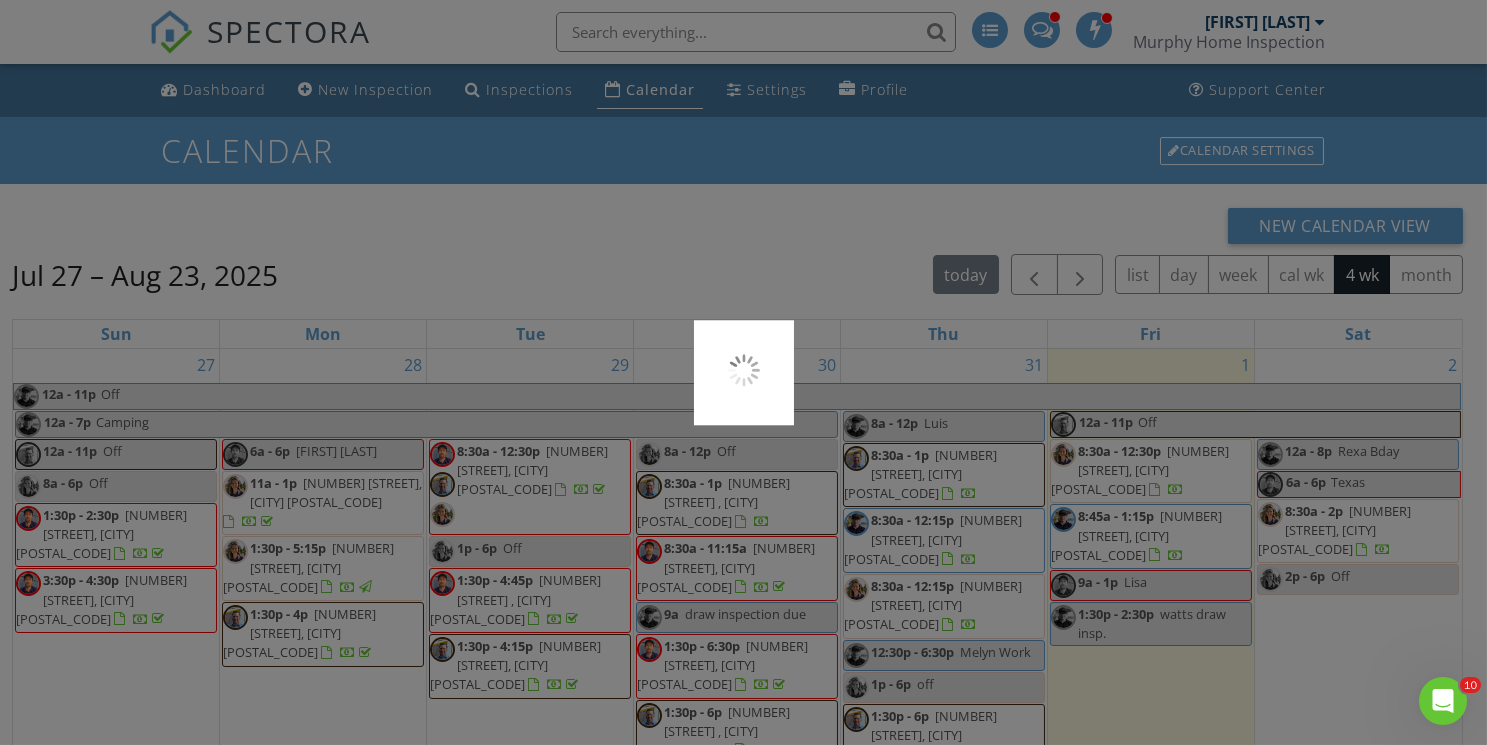 click at bounding box center (743, 372) 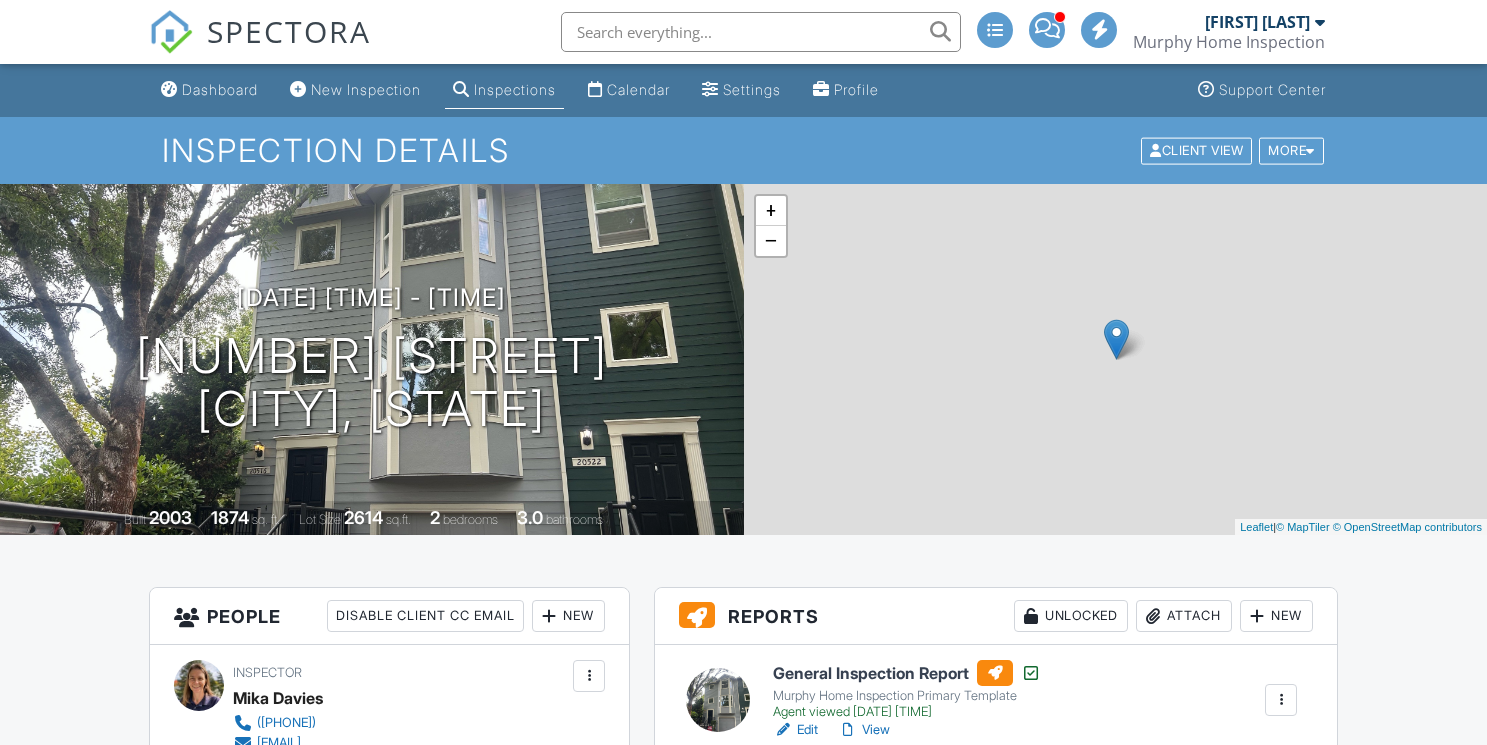 scroll, scrollTop: 325, scrollLeft: 0, axis: vertical 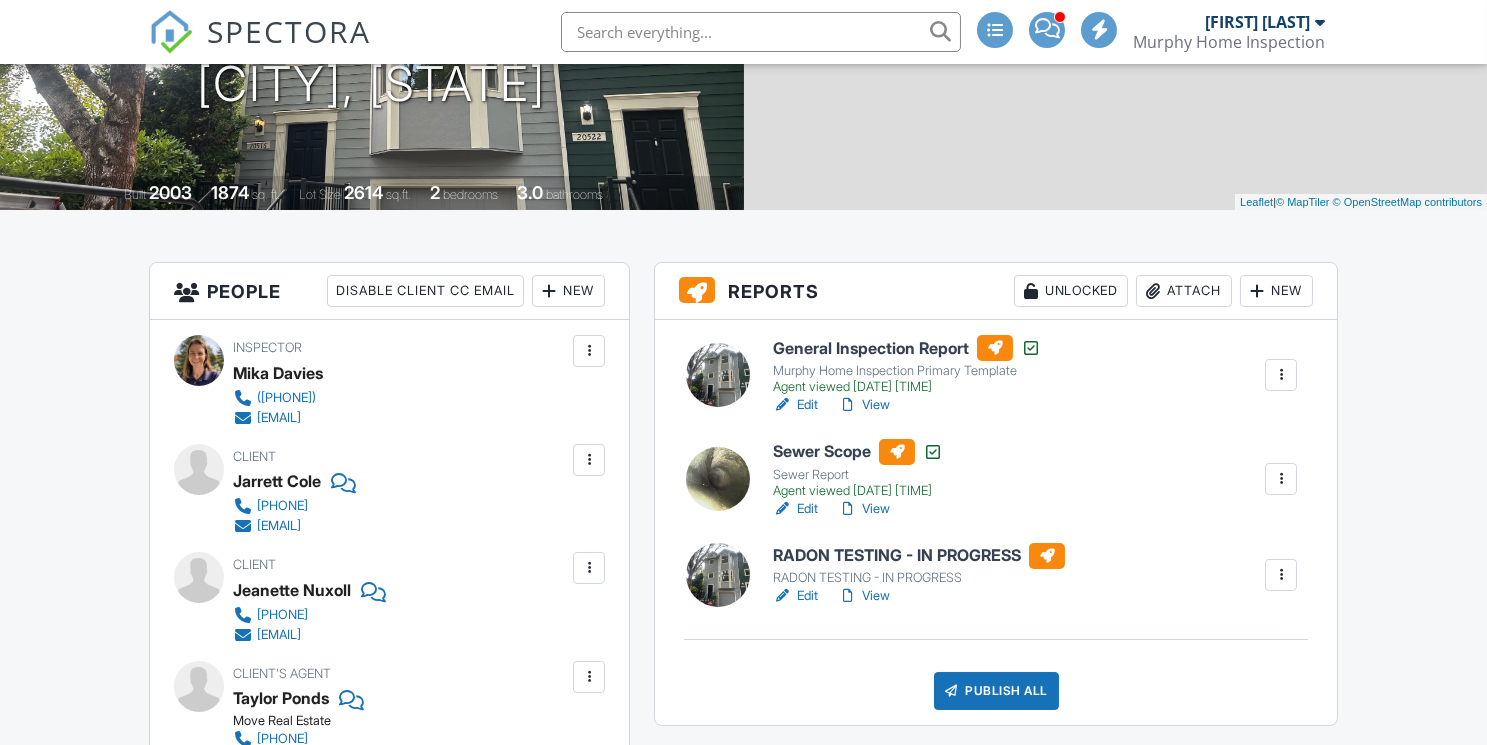 click at bounding box center (1281, 575) 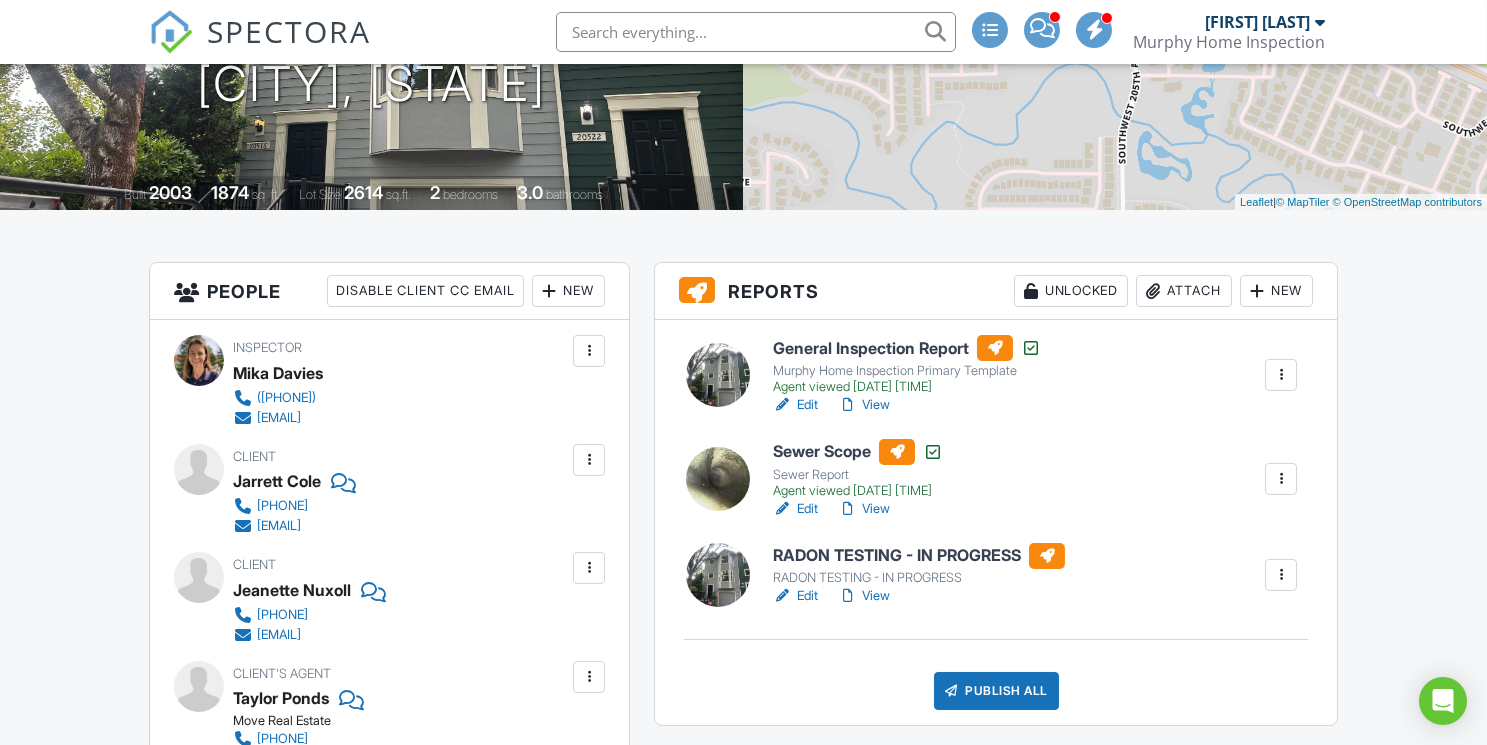 scroll, scrollTop: 325, scrollLeft: 0, axis: vertical 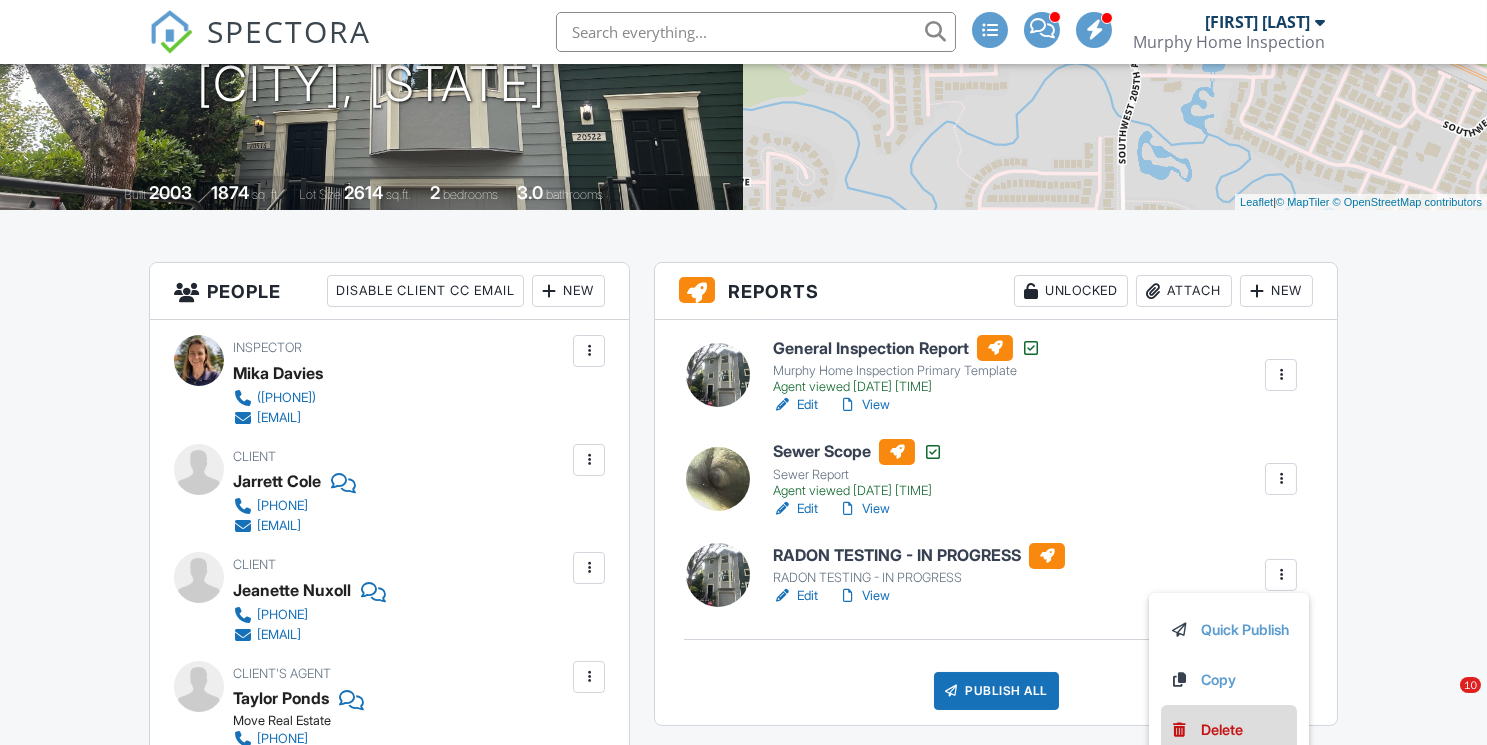 click on "Delete" at bounding box center [1222, 730] 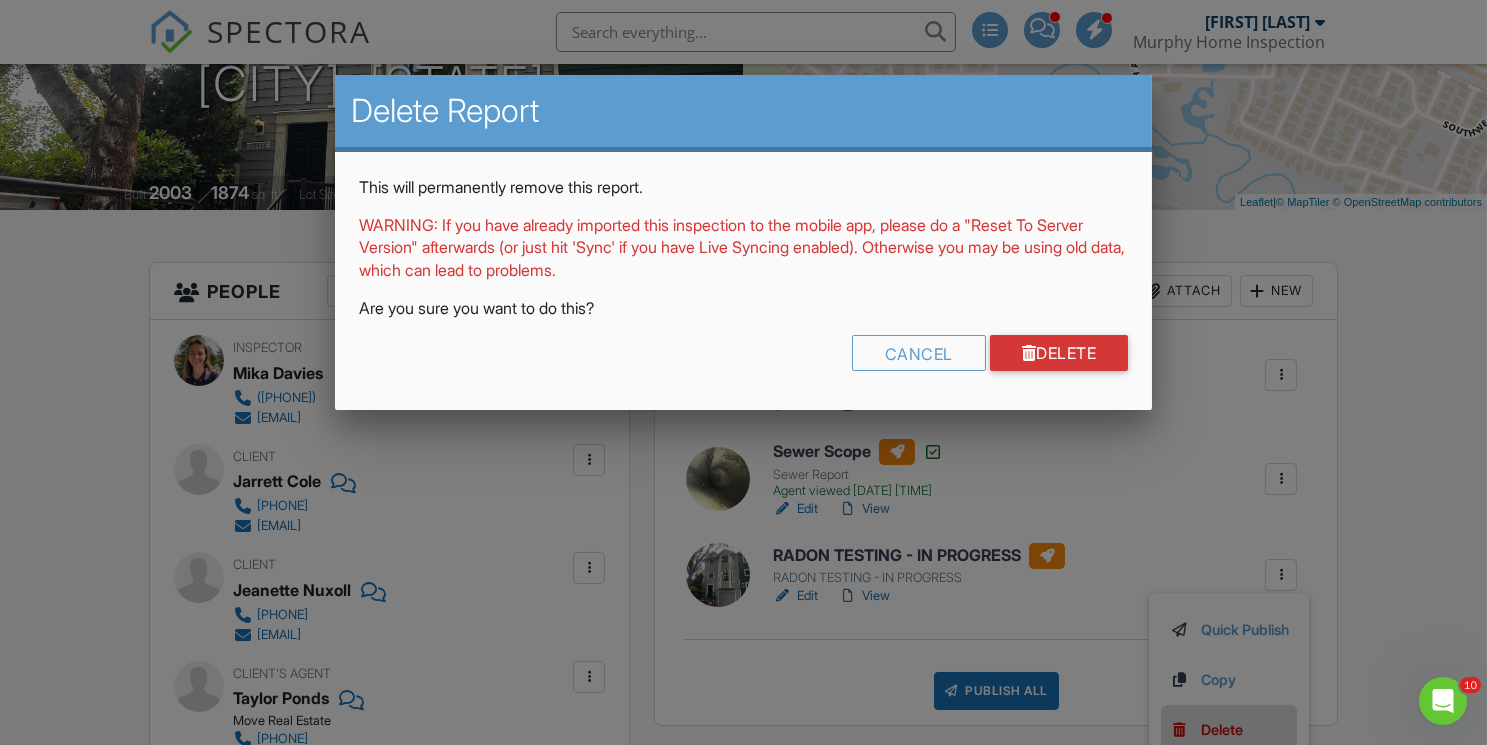 scroll, scrollTop: 0, scrollLeft: 0, axis: both 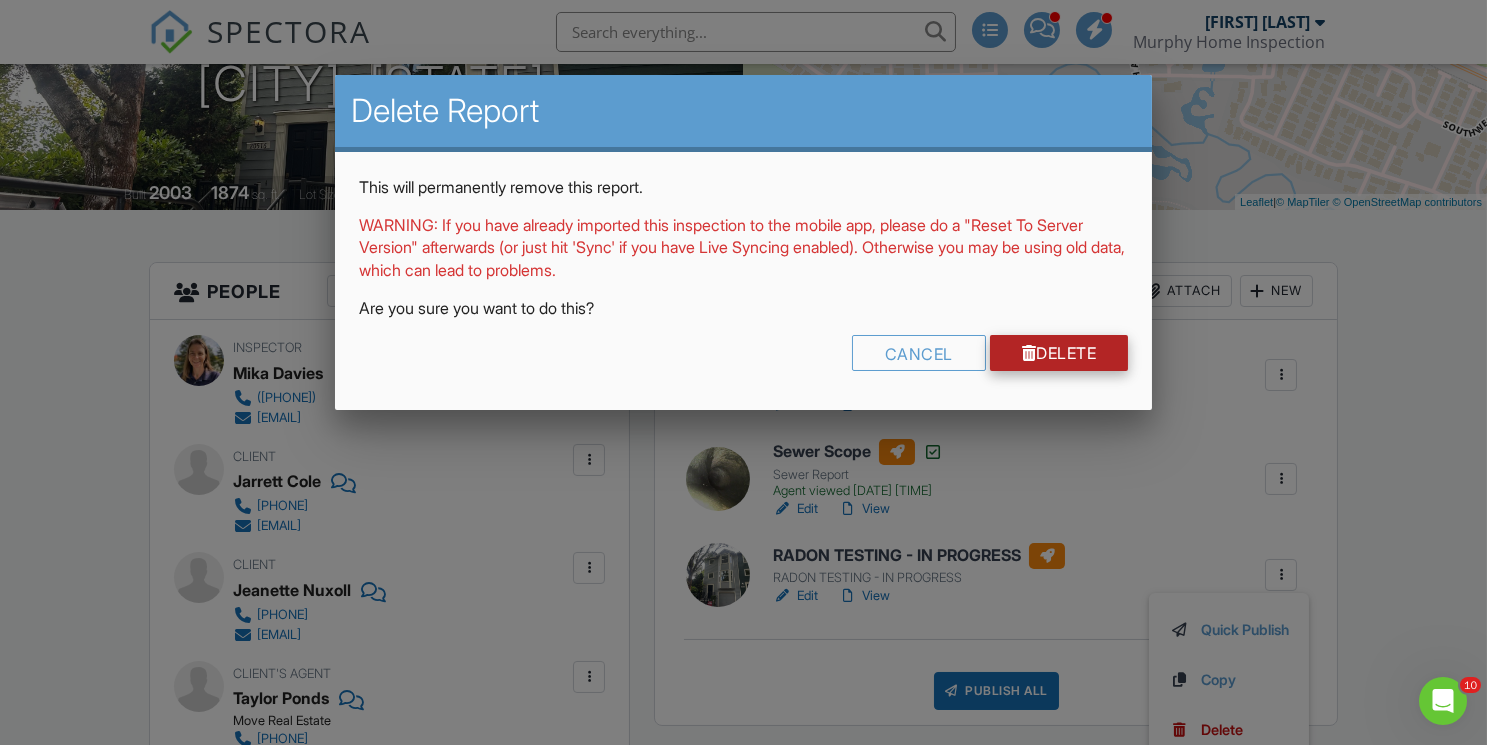 click on "Delete" at bounding box center (1059, 353) 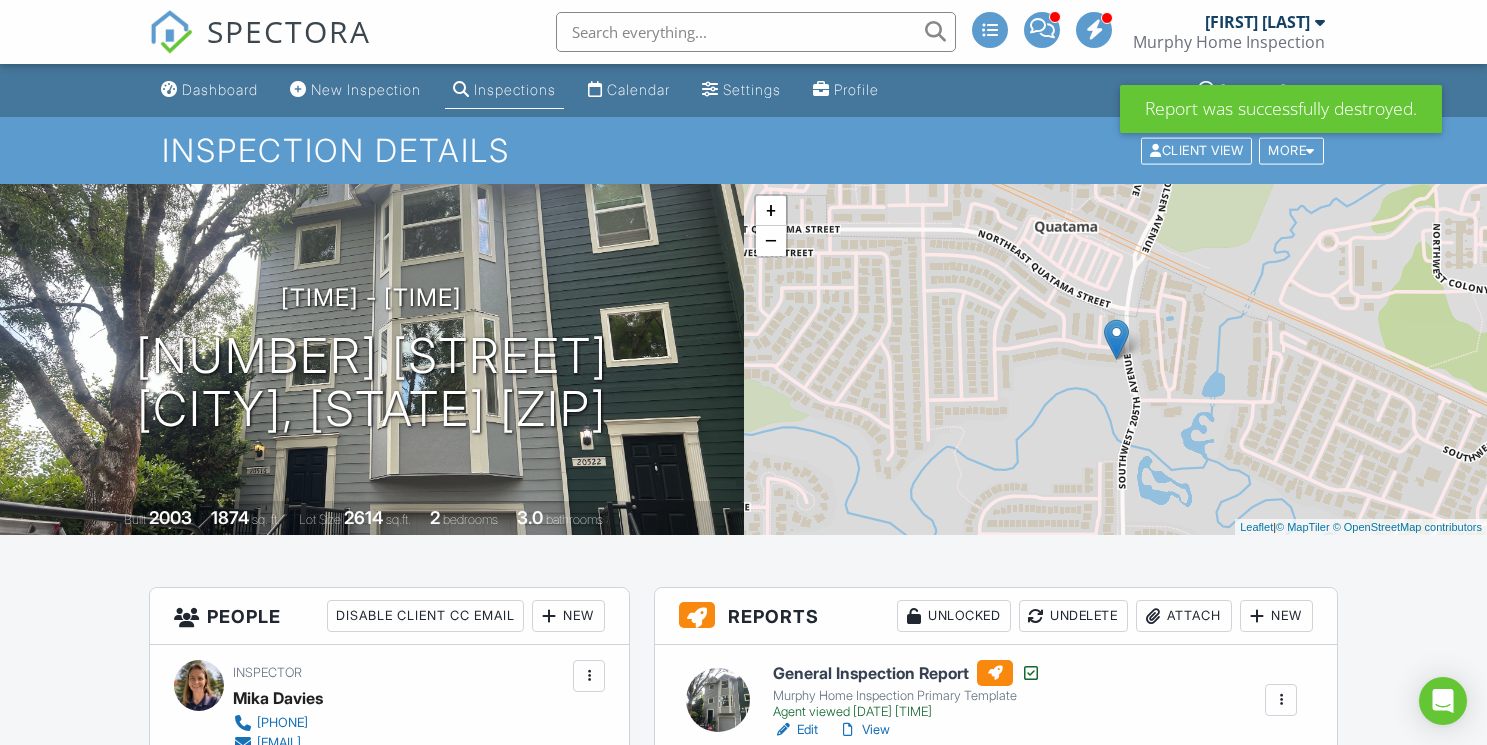 scroll, scrollTop: 288, scrollLeft: 0, axis: vertical 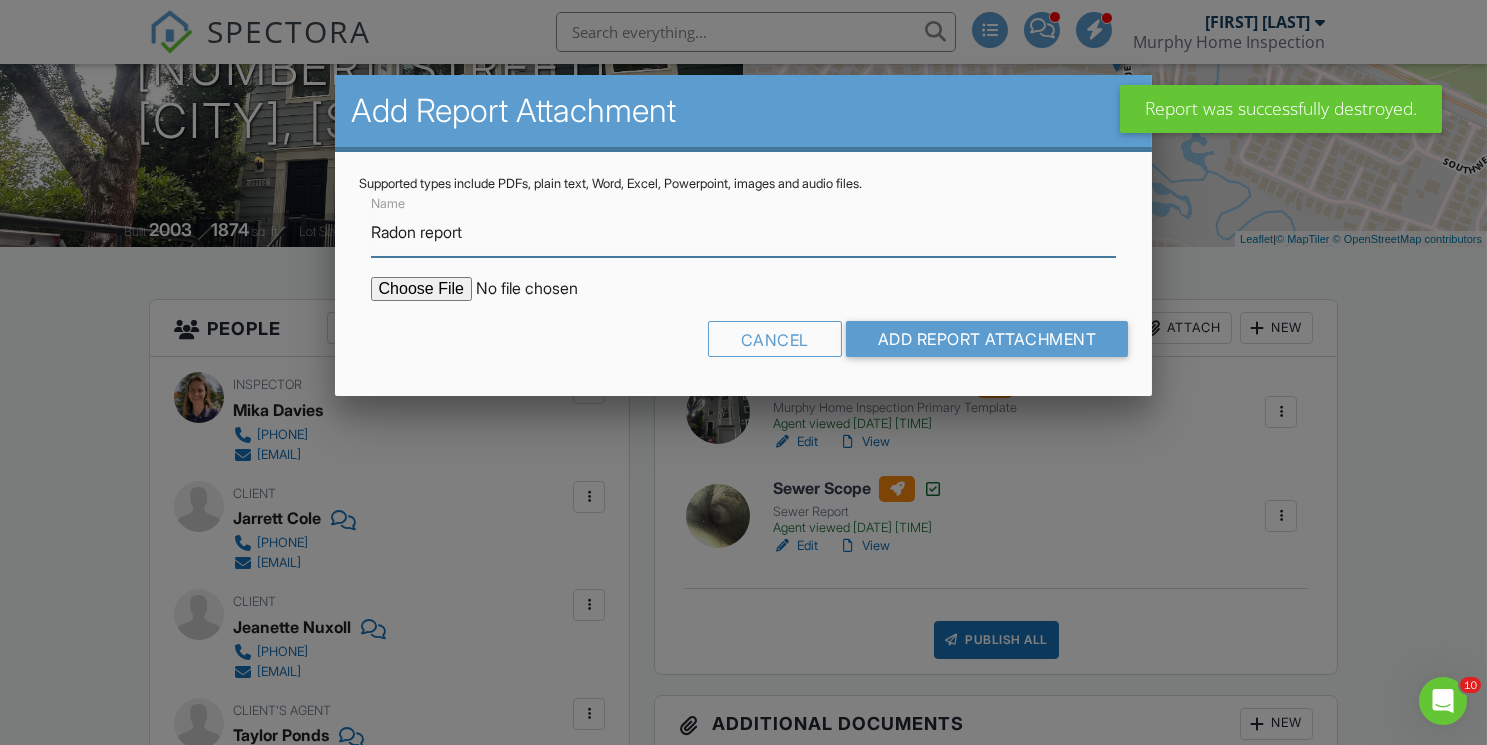 type on "Radon report" 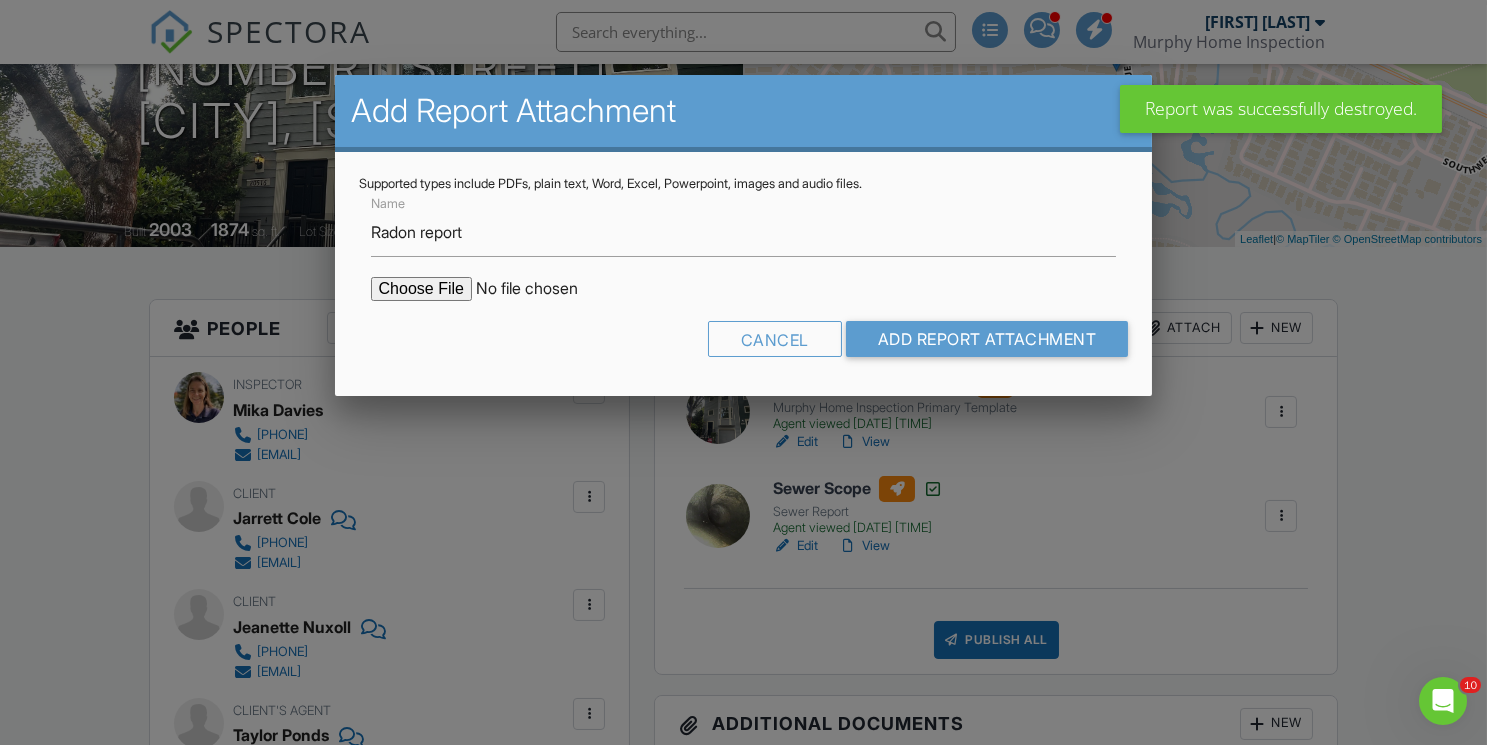 click at bounding box center (541, 289) 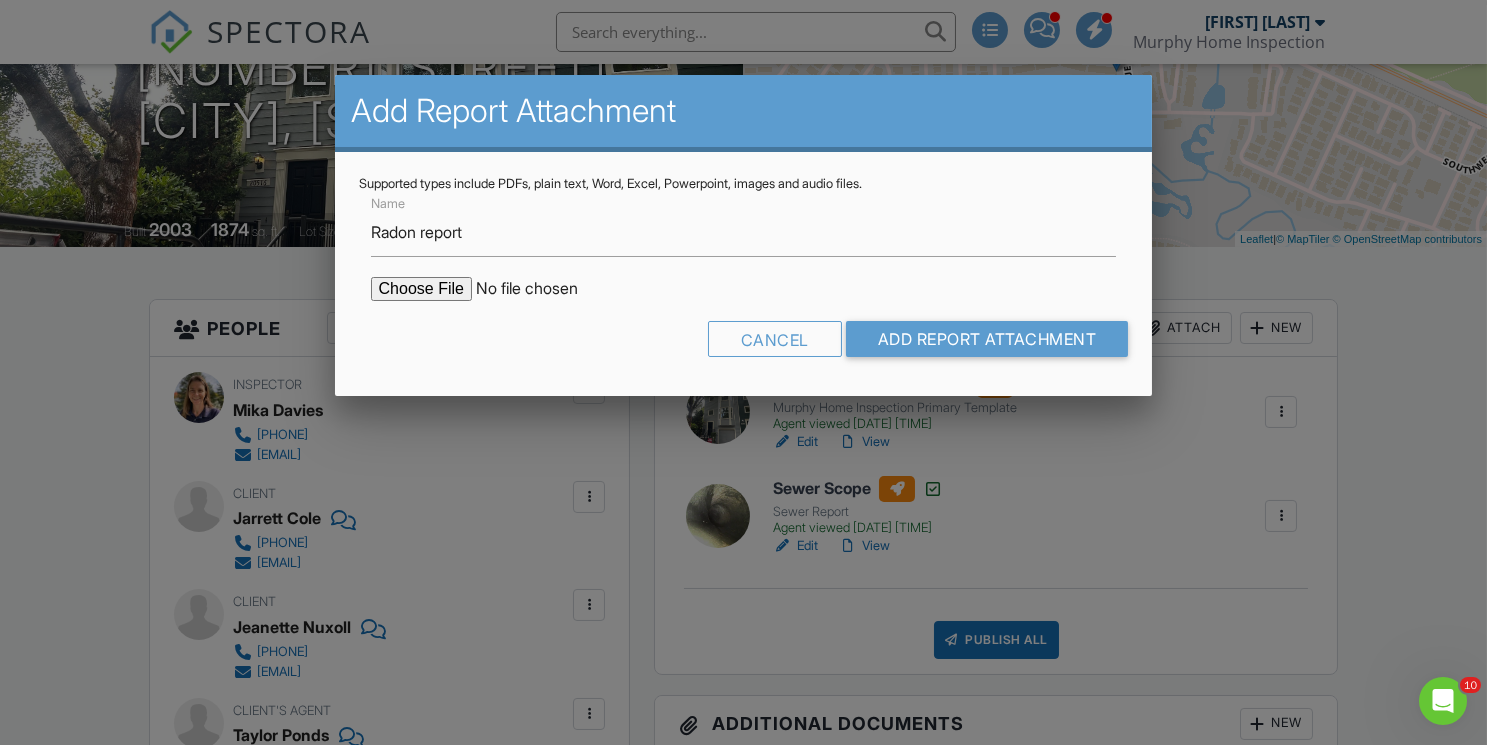 type on "C:\fakepath\[NUMBER]-[STREET].pdf" 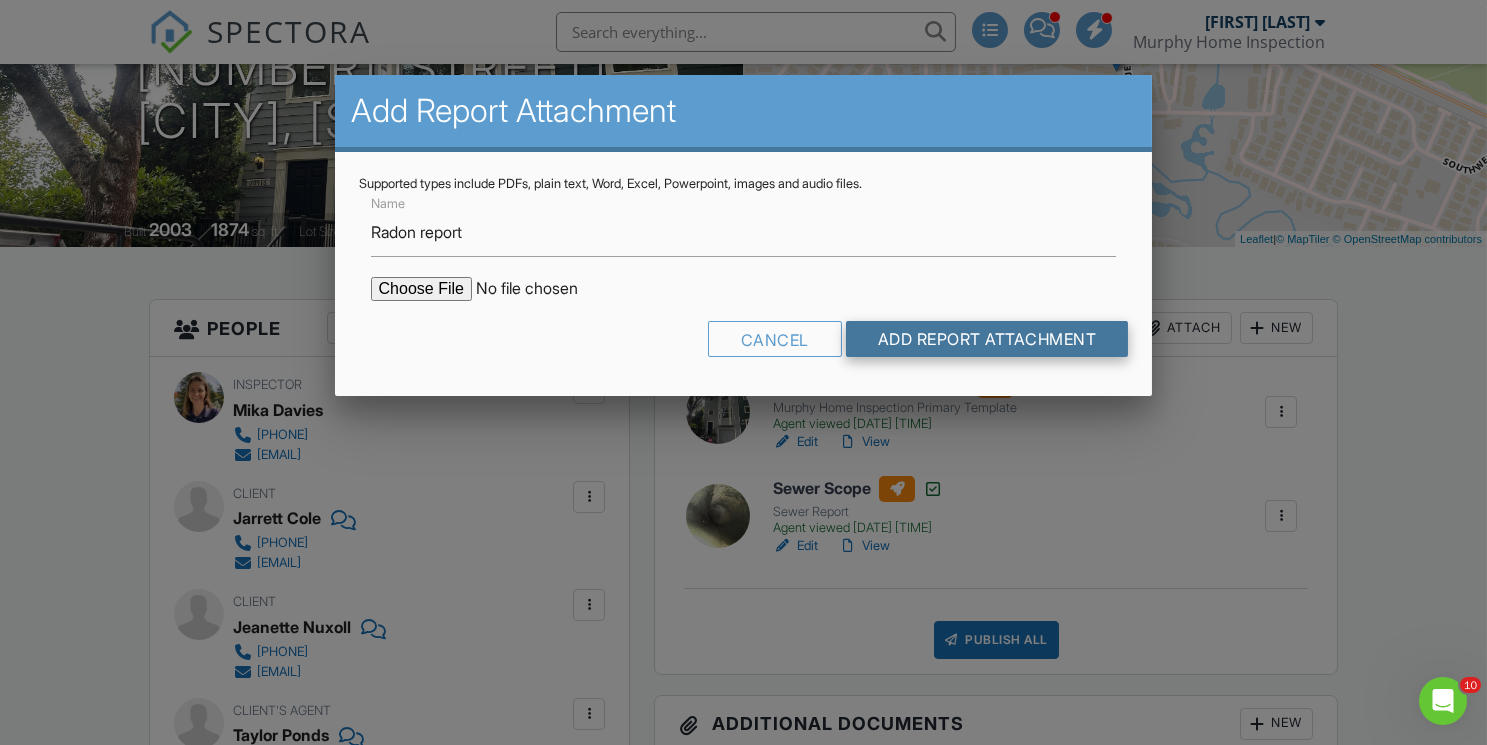 click on "Add Report Attachment" at bounding box center [987, 339] 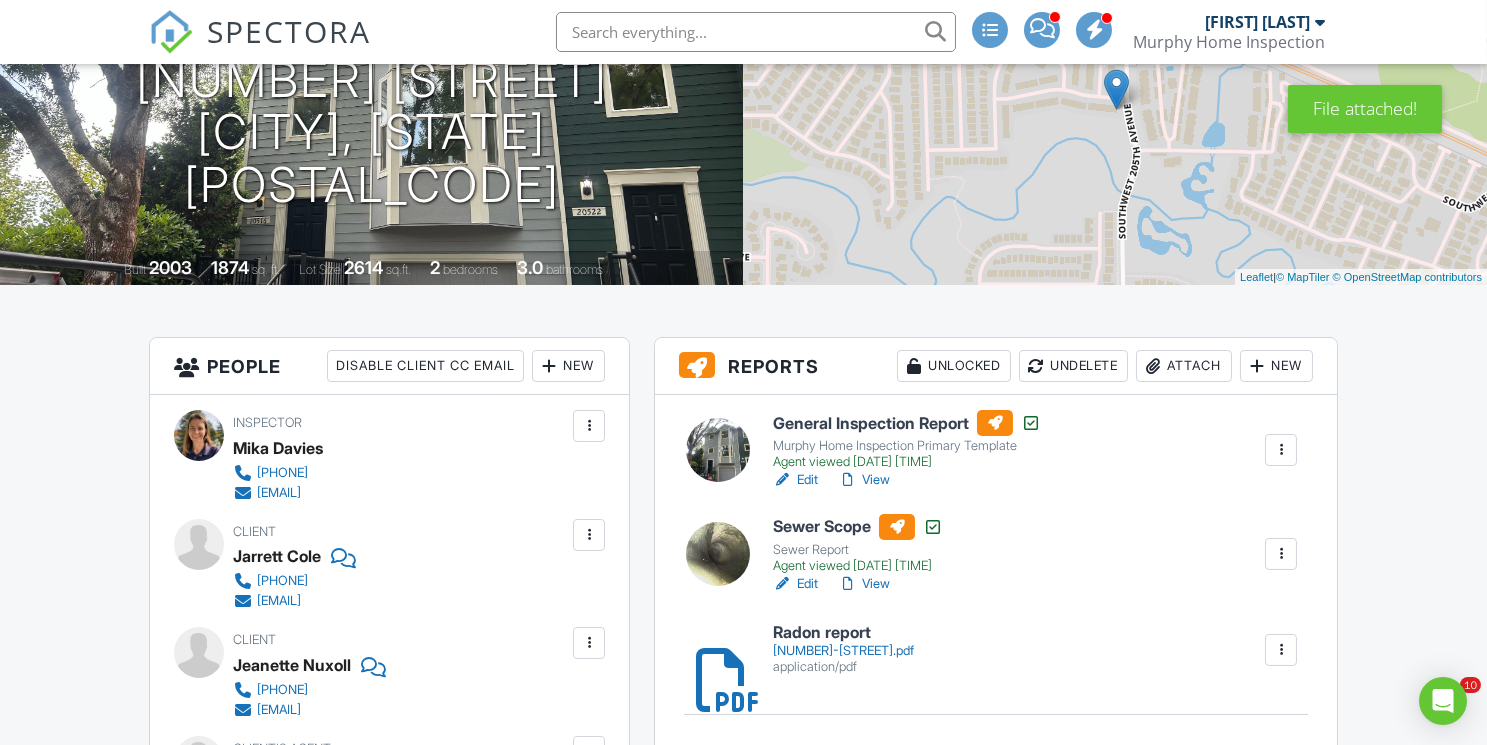 scroll, scrollTop: 285, scrollLeft: 0, axis: vertical 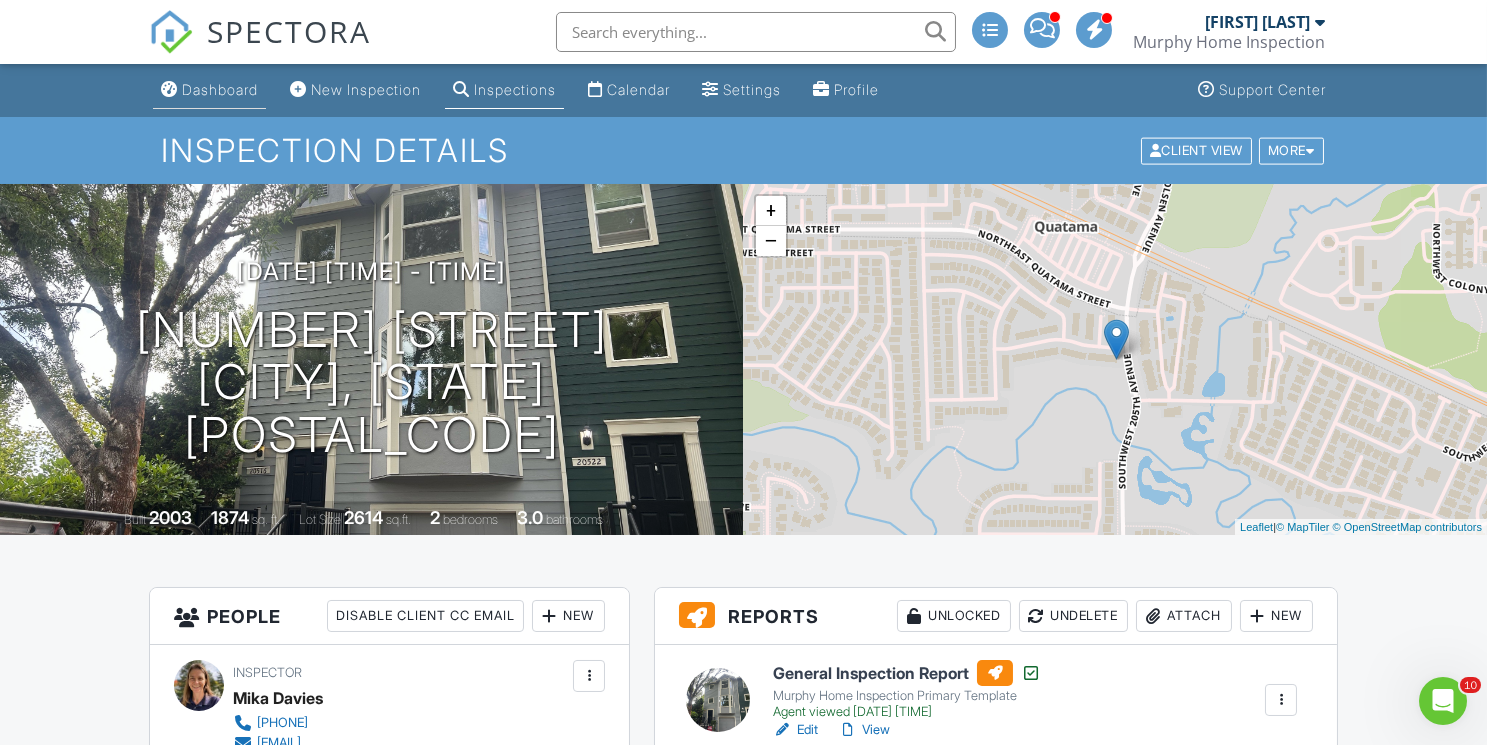 click on "Dashboard" at bounding box center [220, 89] 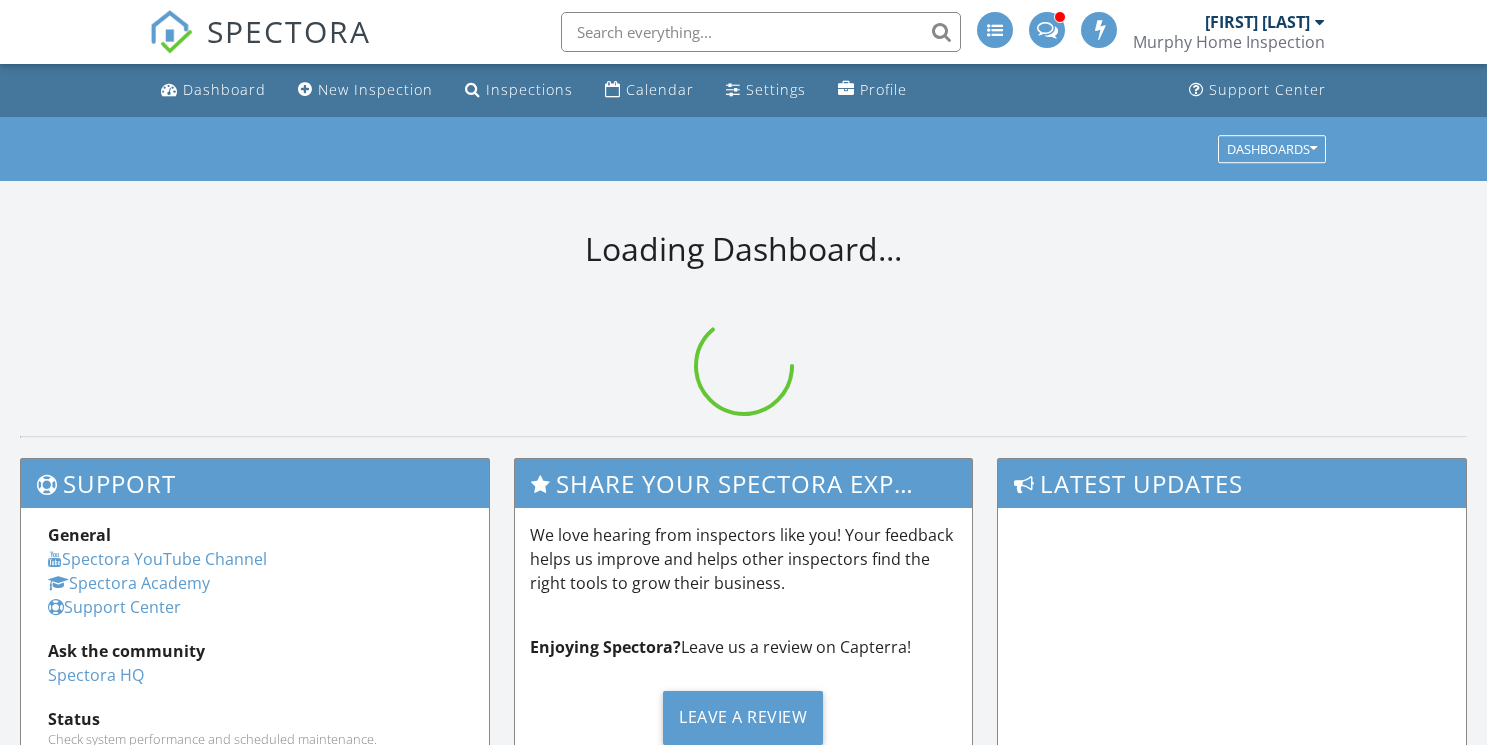 scroll, scrollTop: 0, scrollLeft: 0, axis: both 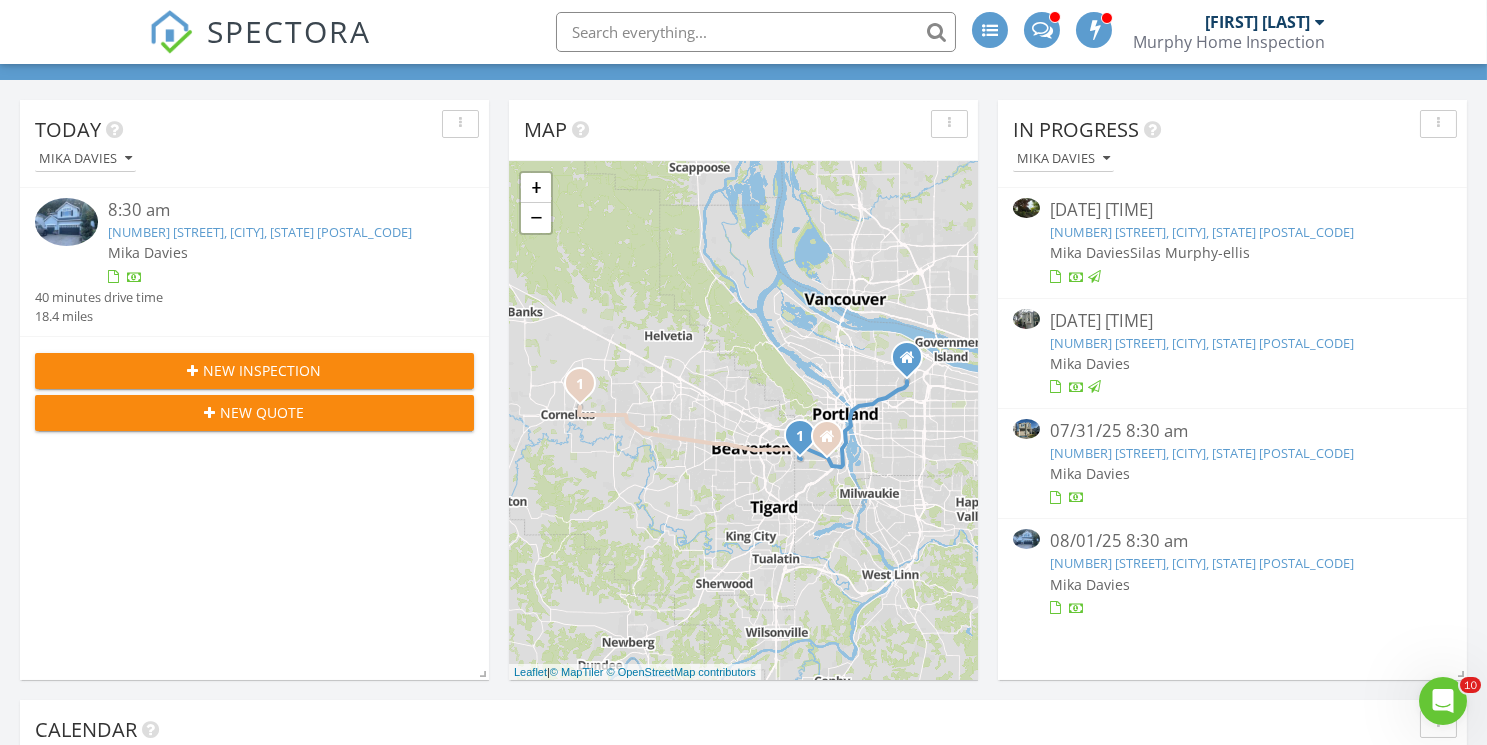 click on "[NUMBER] [STREET], [CITY], [STATE] [POSTAL_CODE]" at bounding box center (1202, 453) 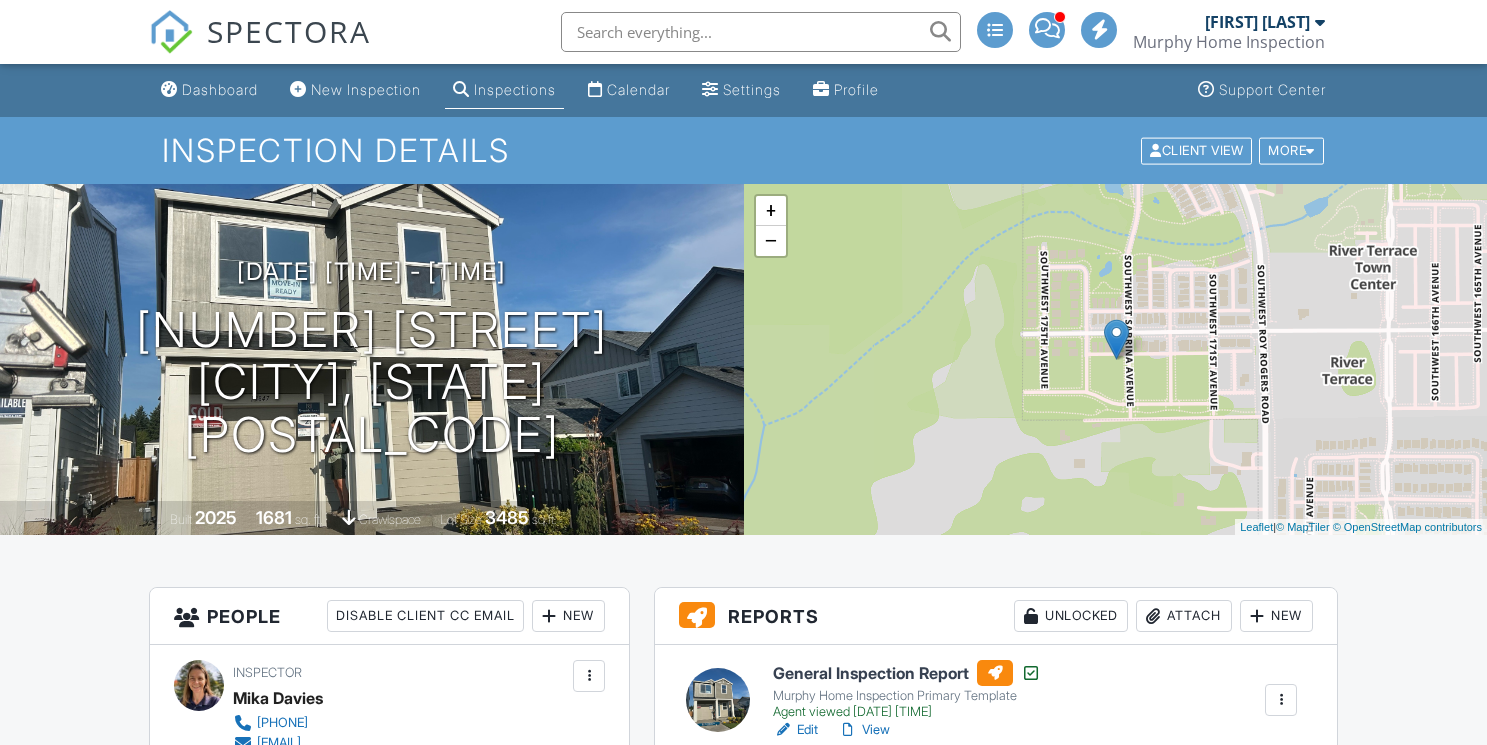 scroll, scrollTop: 469, scrollLeft: 0, axis: vertical 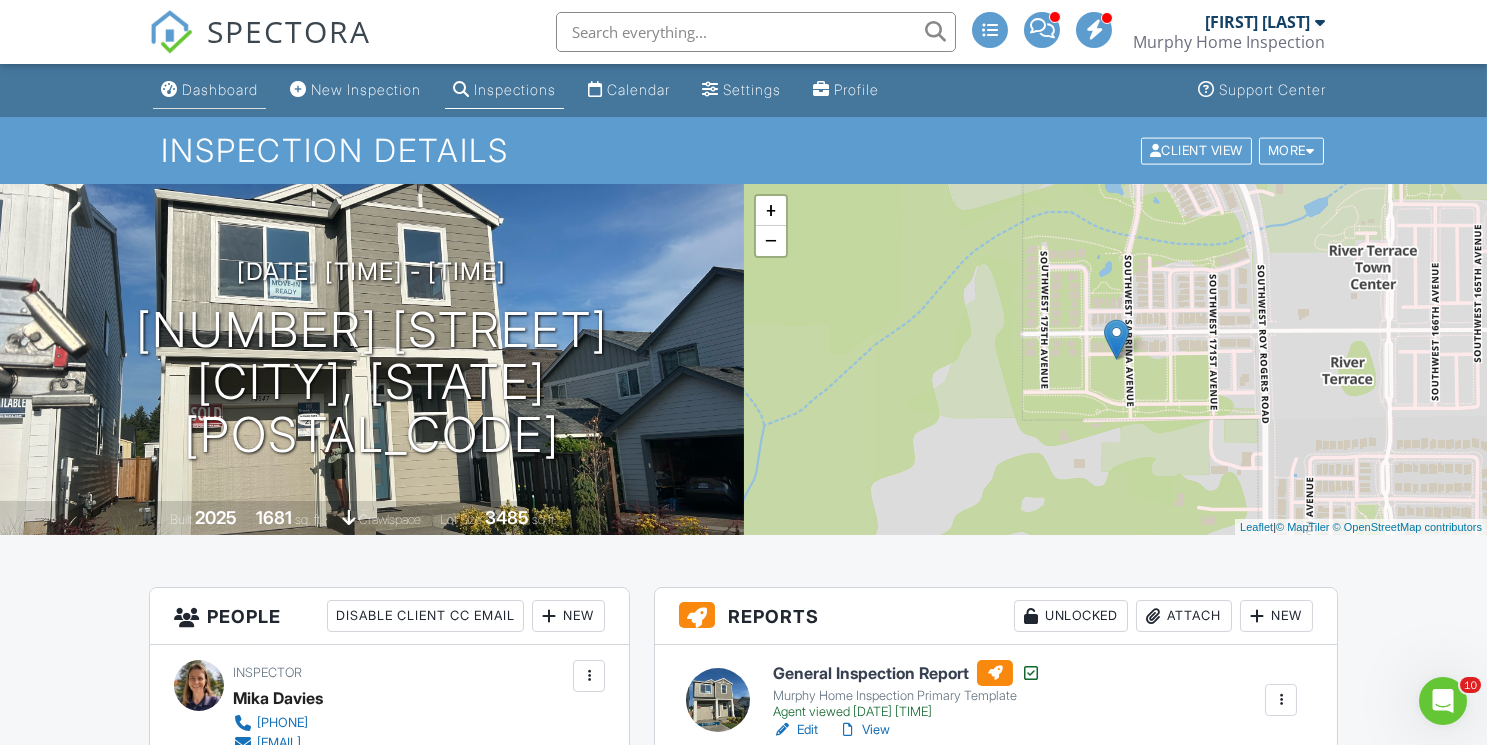 click on "Dashboard" at bounding box center [220, 89] 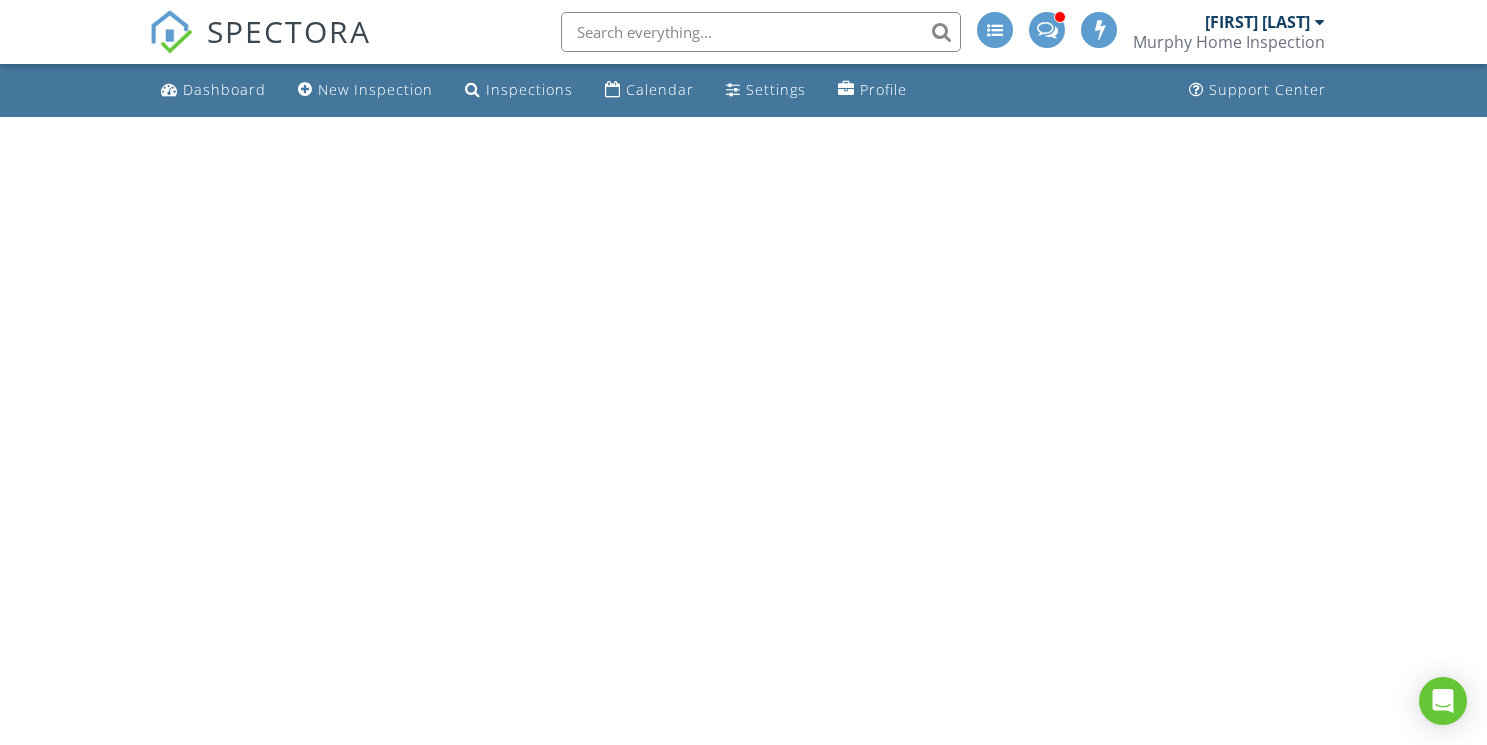 scroll, scrollTop: 0, scrollLeft: 0, axis: both 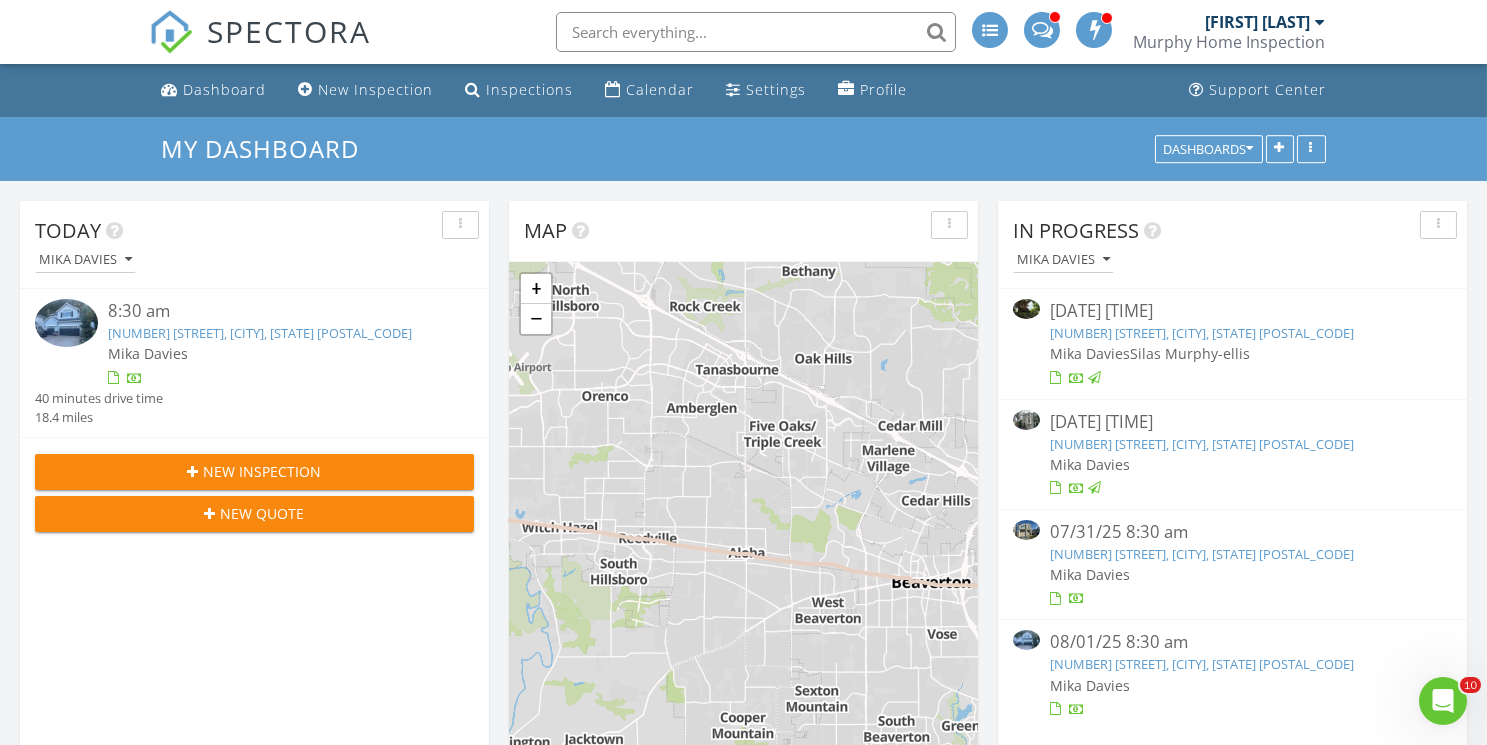 click on "[NUMBER] [STREET], [CITY], [STATE] [POSTAL_CODE]" at bounding box center [1202, 444] 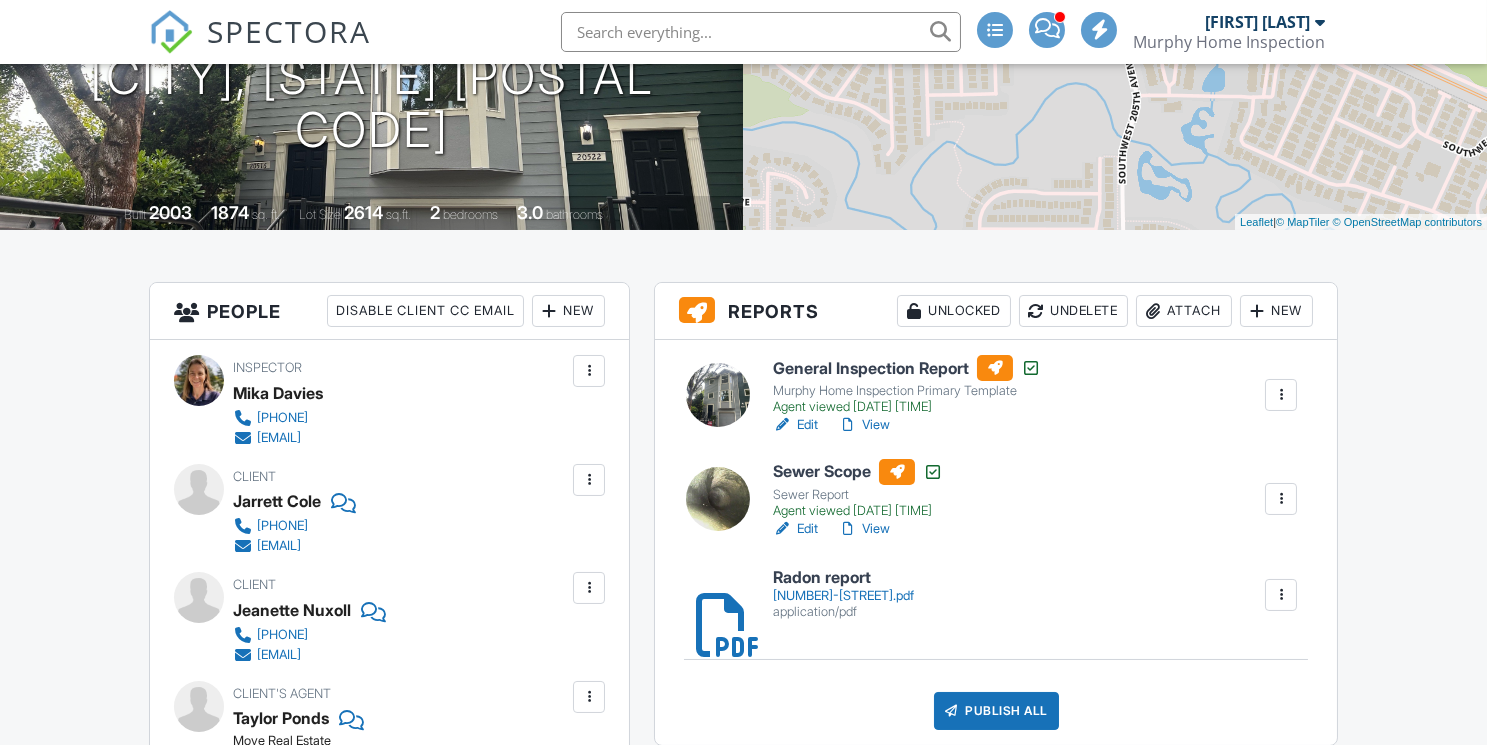 scroll, scrollTop: 305, scrollLeft: 0, axis: vertical 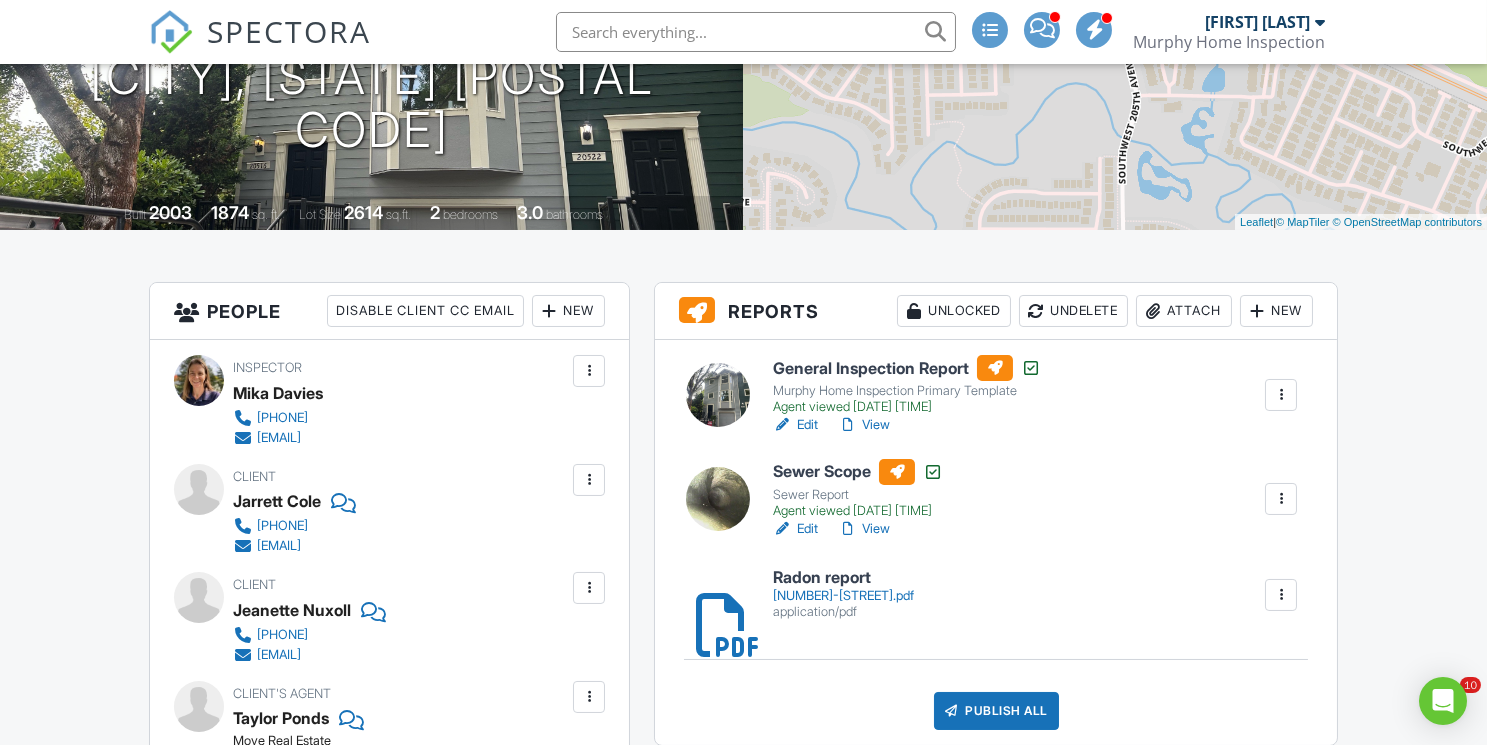 click on "Publish All" at bounding box center [996, 711] 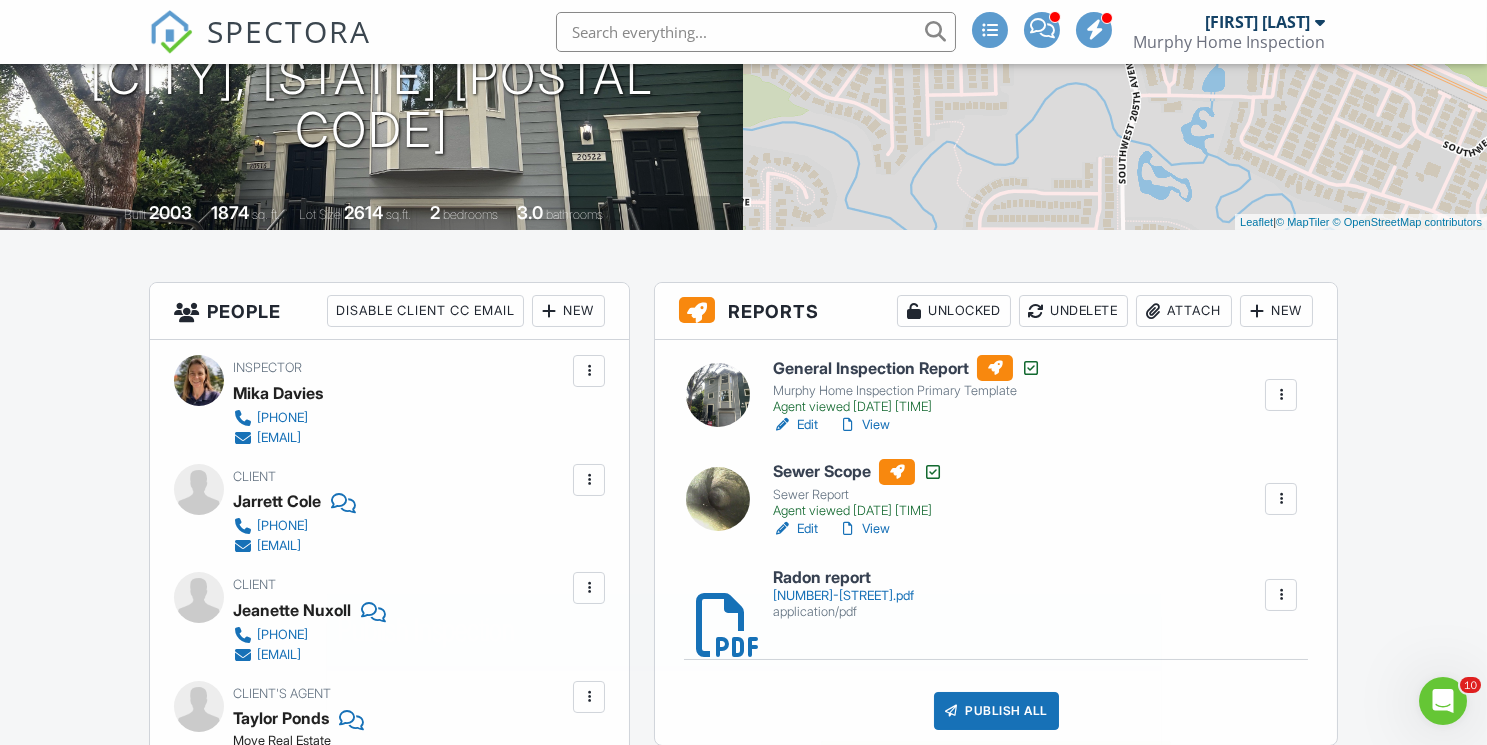scroll, scrollTop: 0, scrollLeft: 0, axis: both 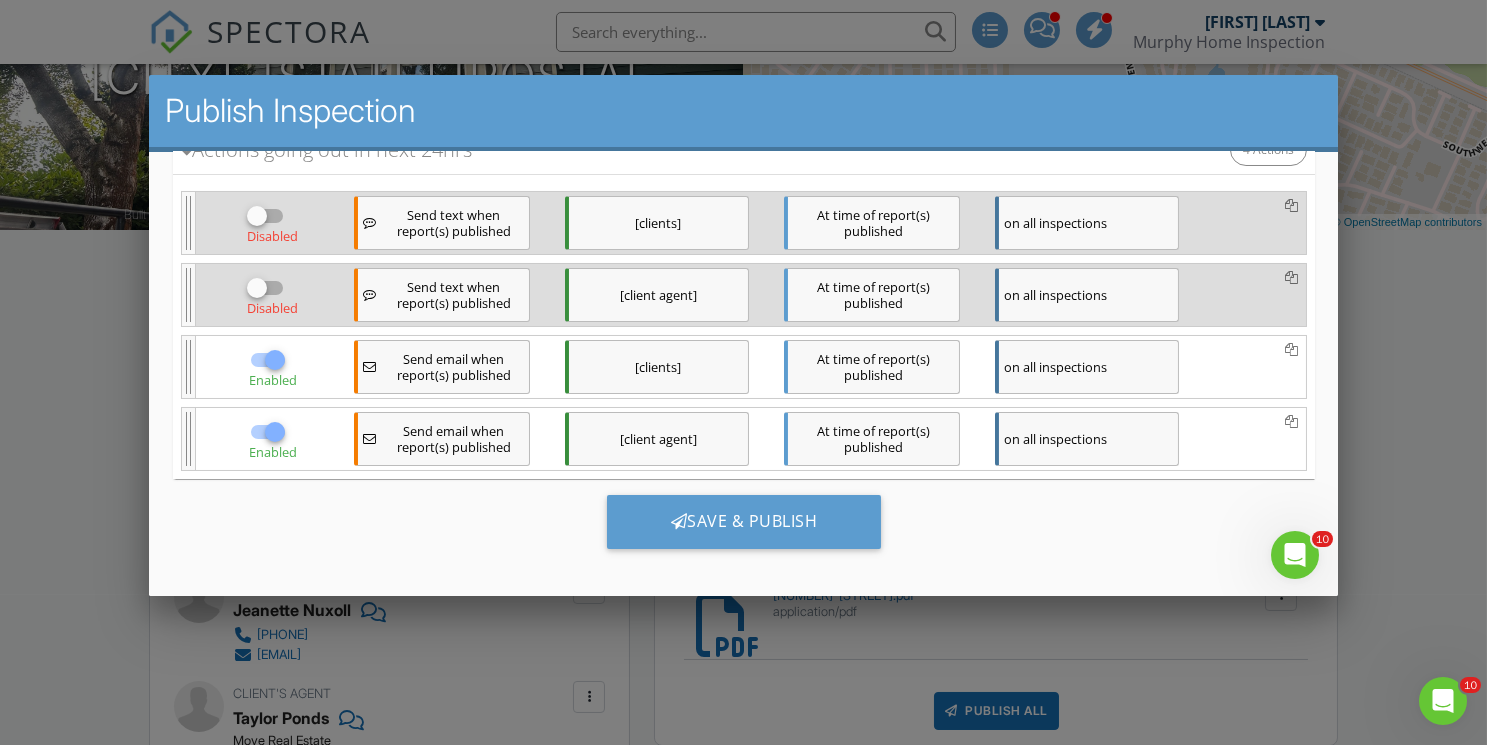 click at bounding box center (274, 359) 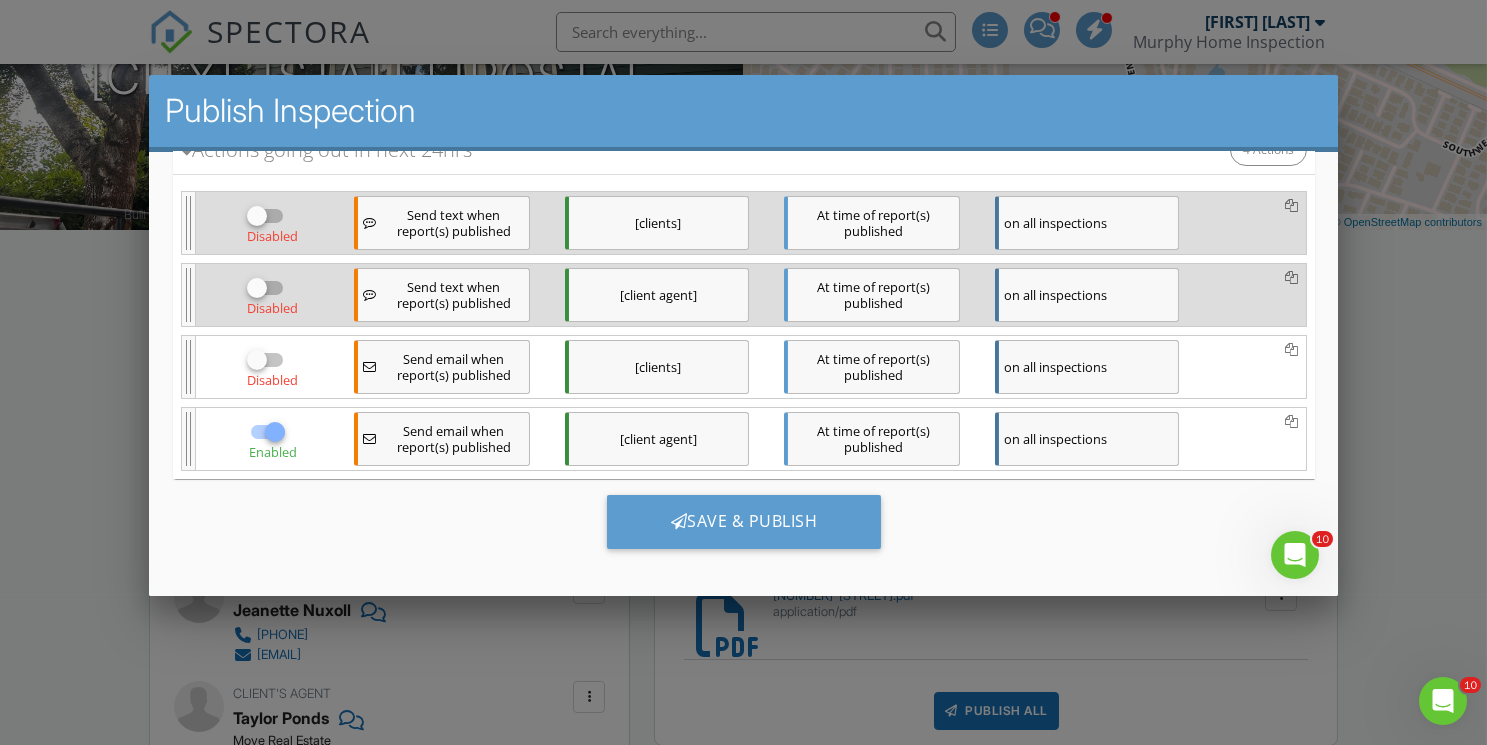 click at bounding box center (274, 431) 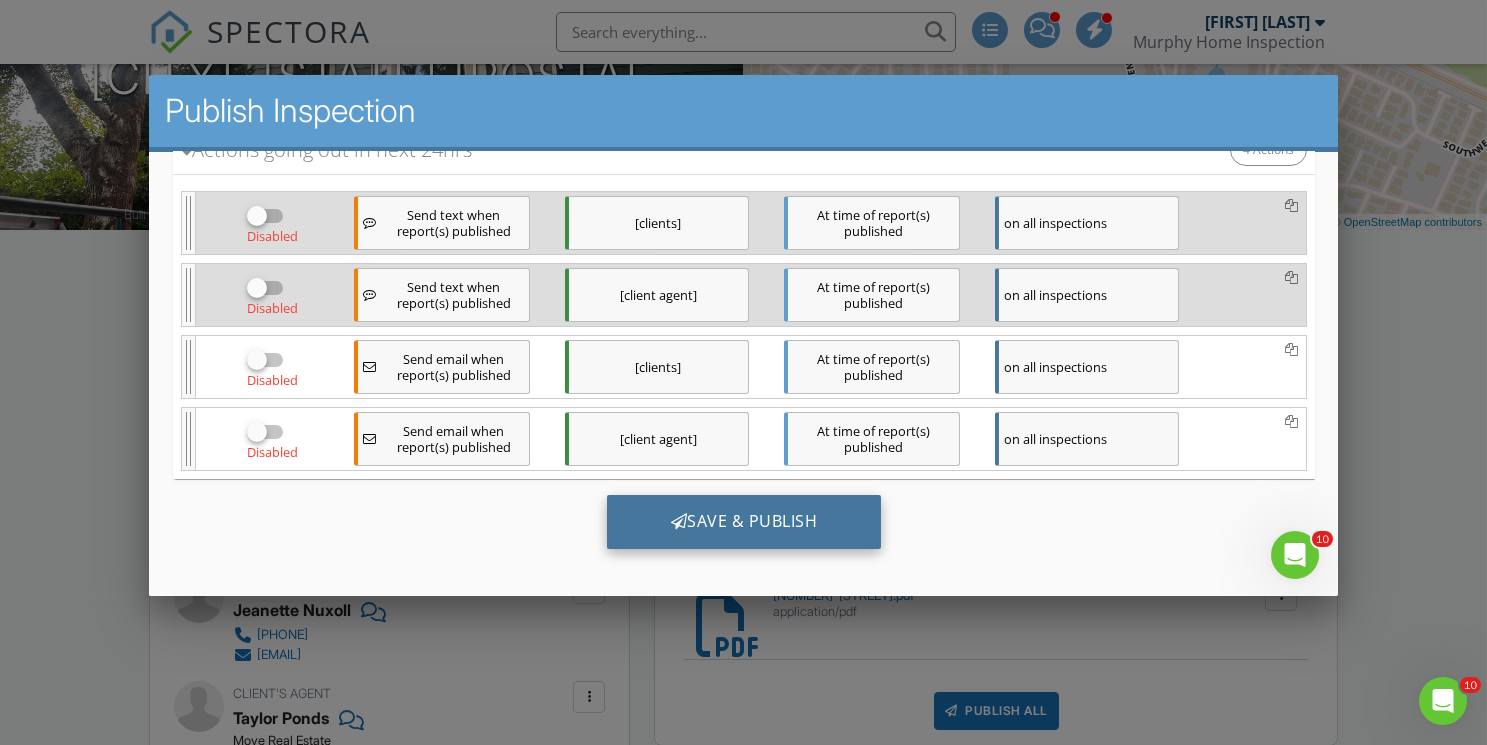 click on "Save & Publish" at bounding box center [743, 521] 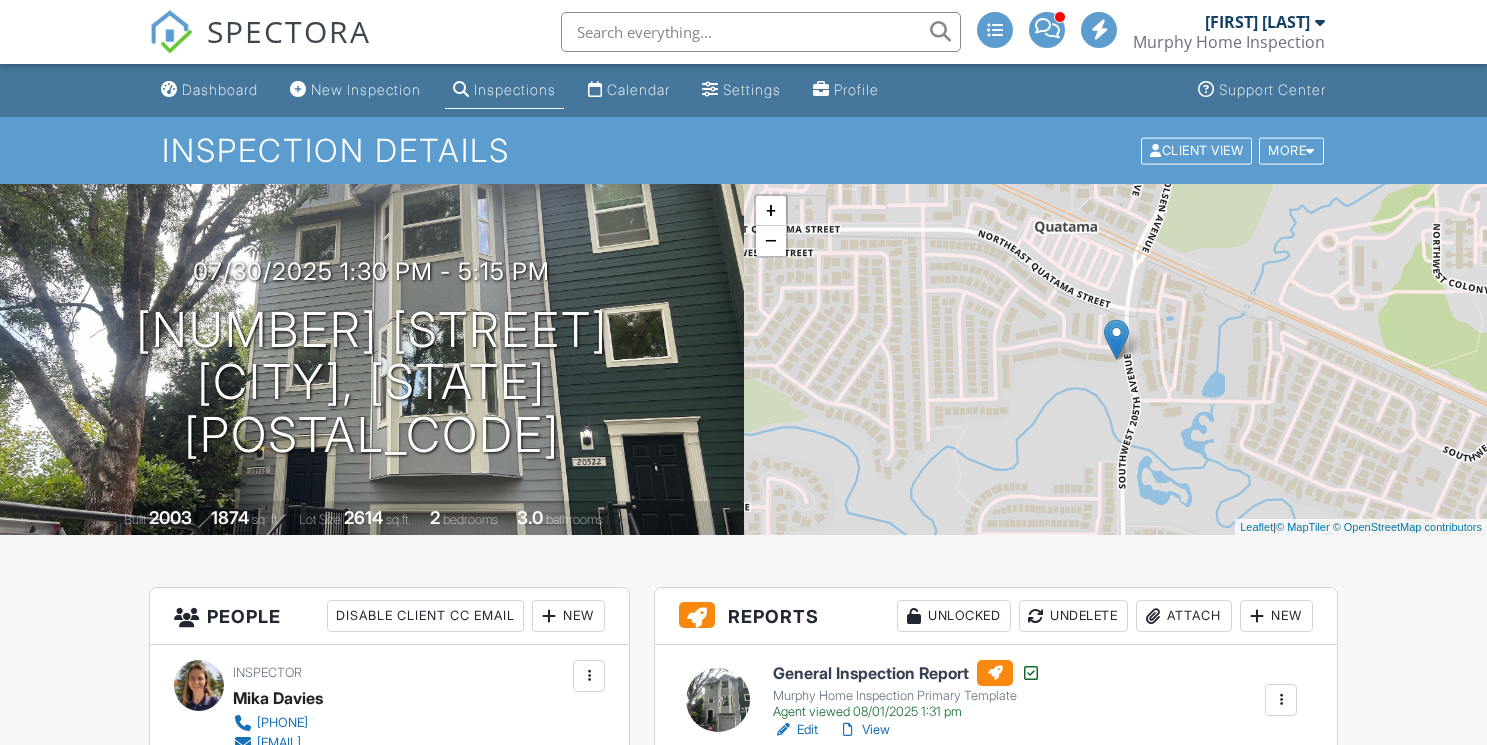 scroll, scrollTop: 0, scrollLeft: 0, axis: both 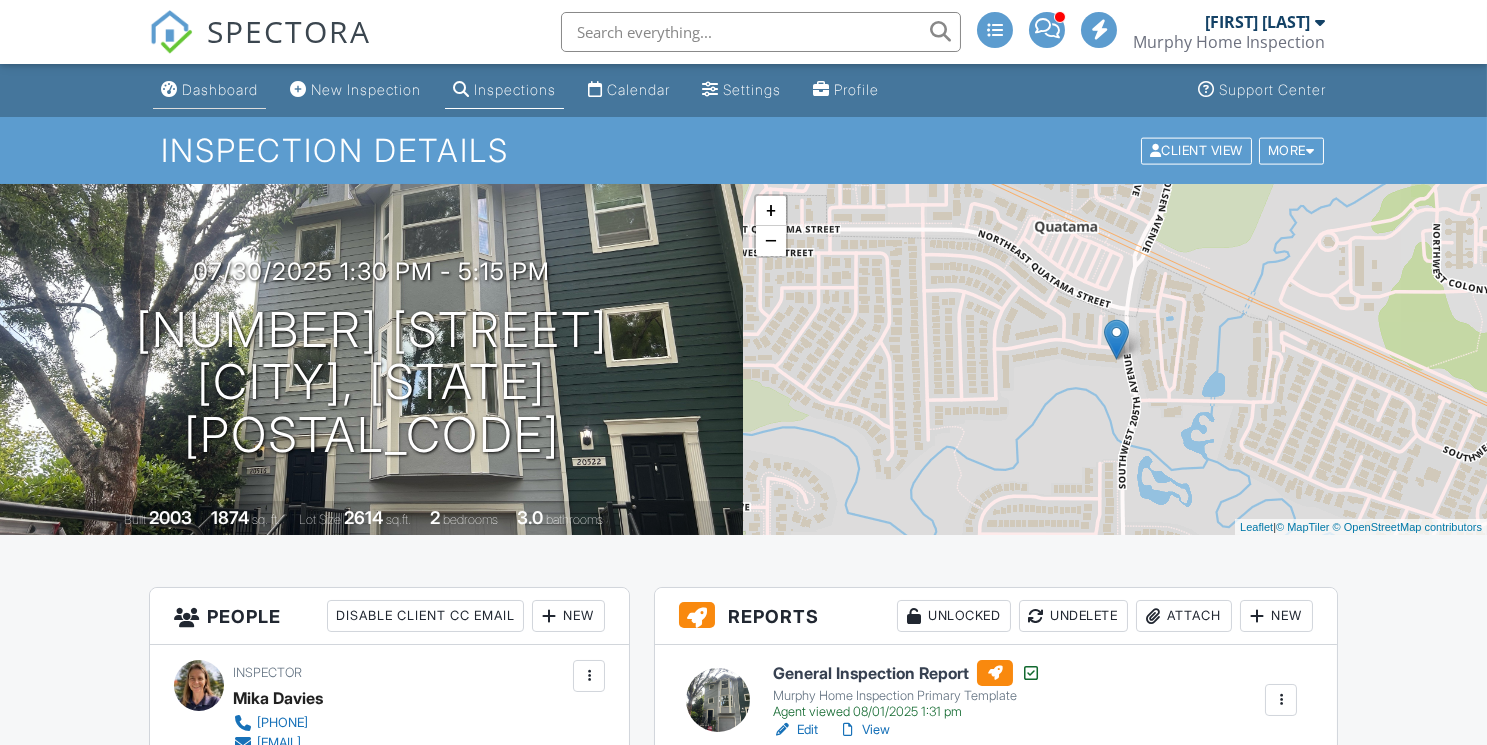 click on "Dashboard" at bounding box center (220, 89) 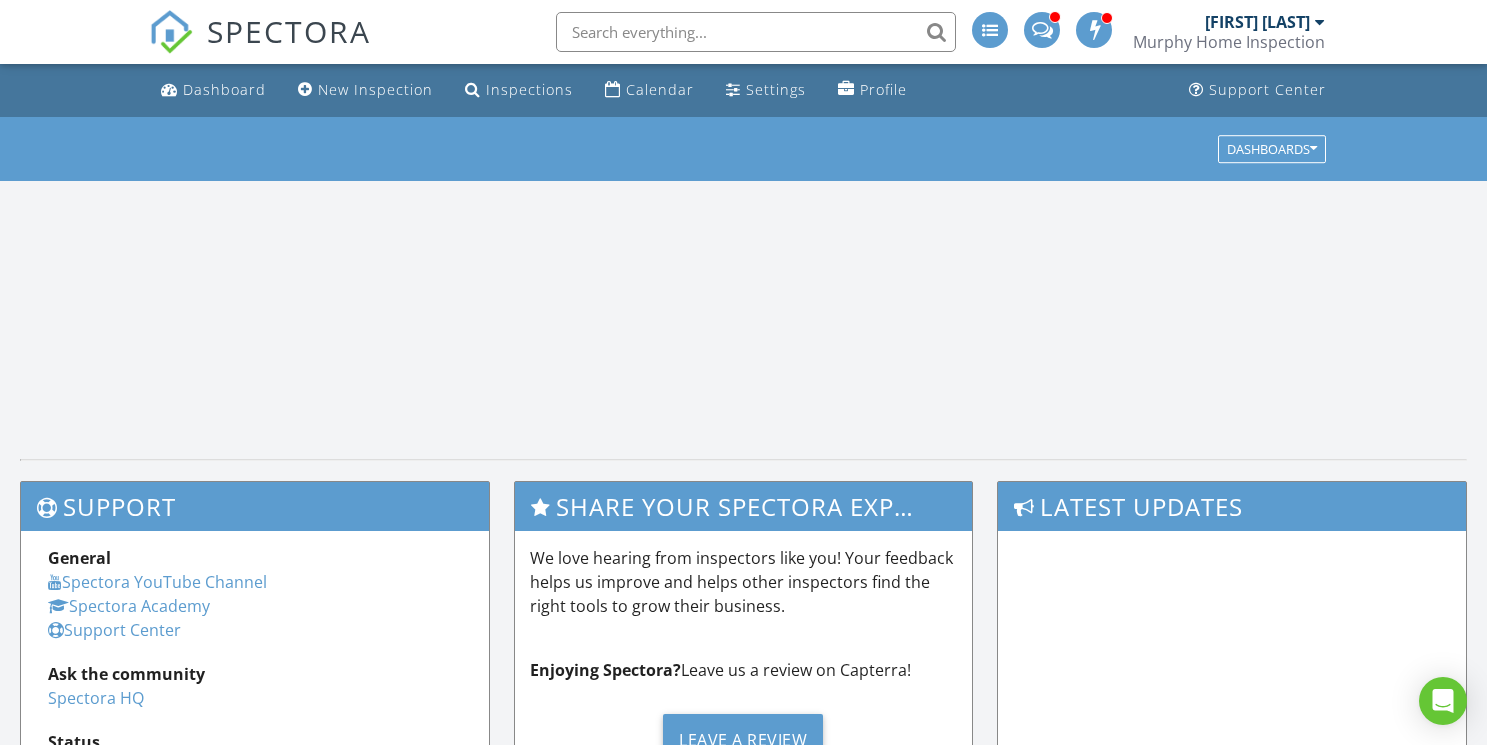 scroll, scrollTop: 0, scrollLeft: 0, axis: both 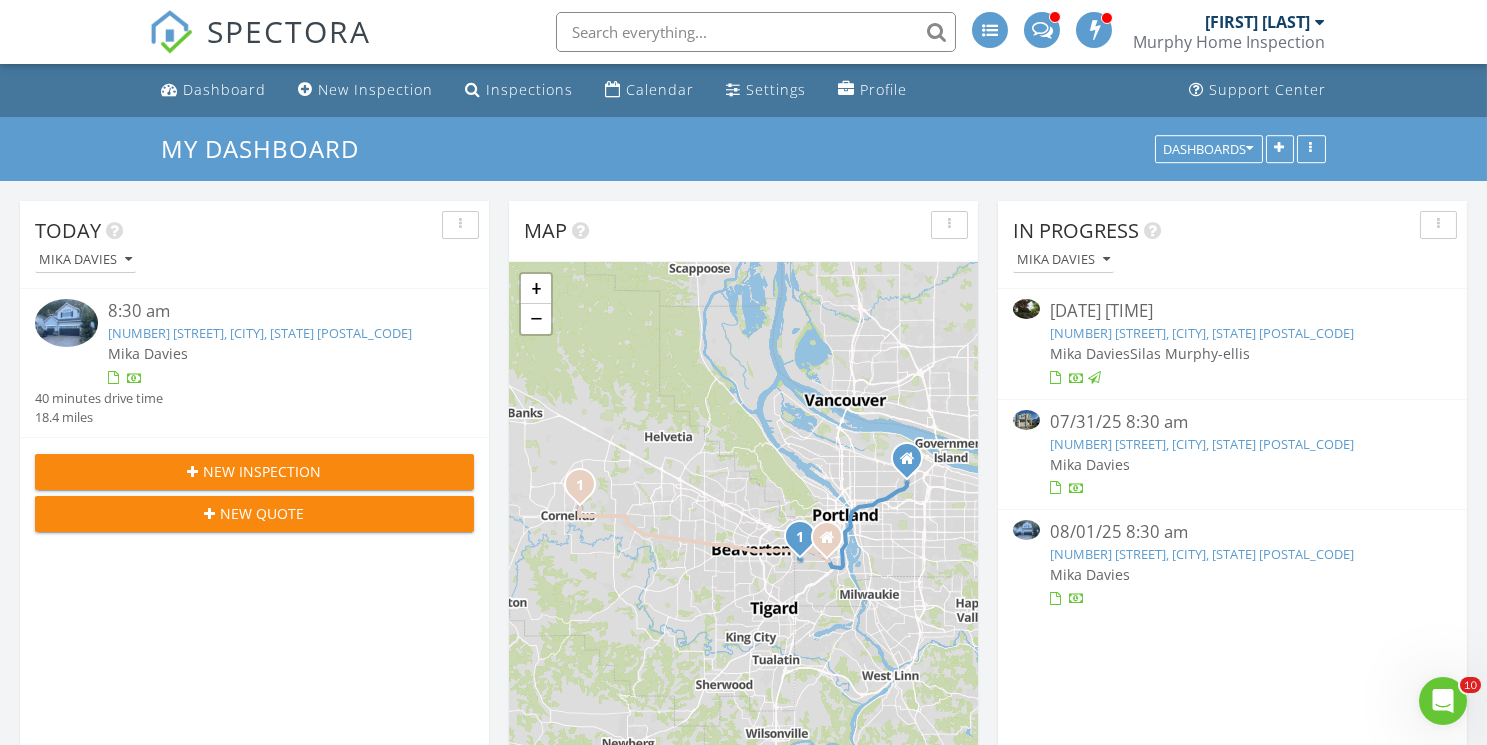 click on "554 NE Royal Ct, Portland, OR 97232" at bounding box center [1202, 333] 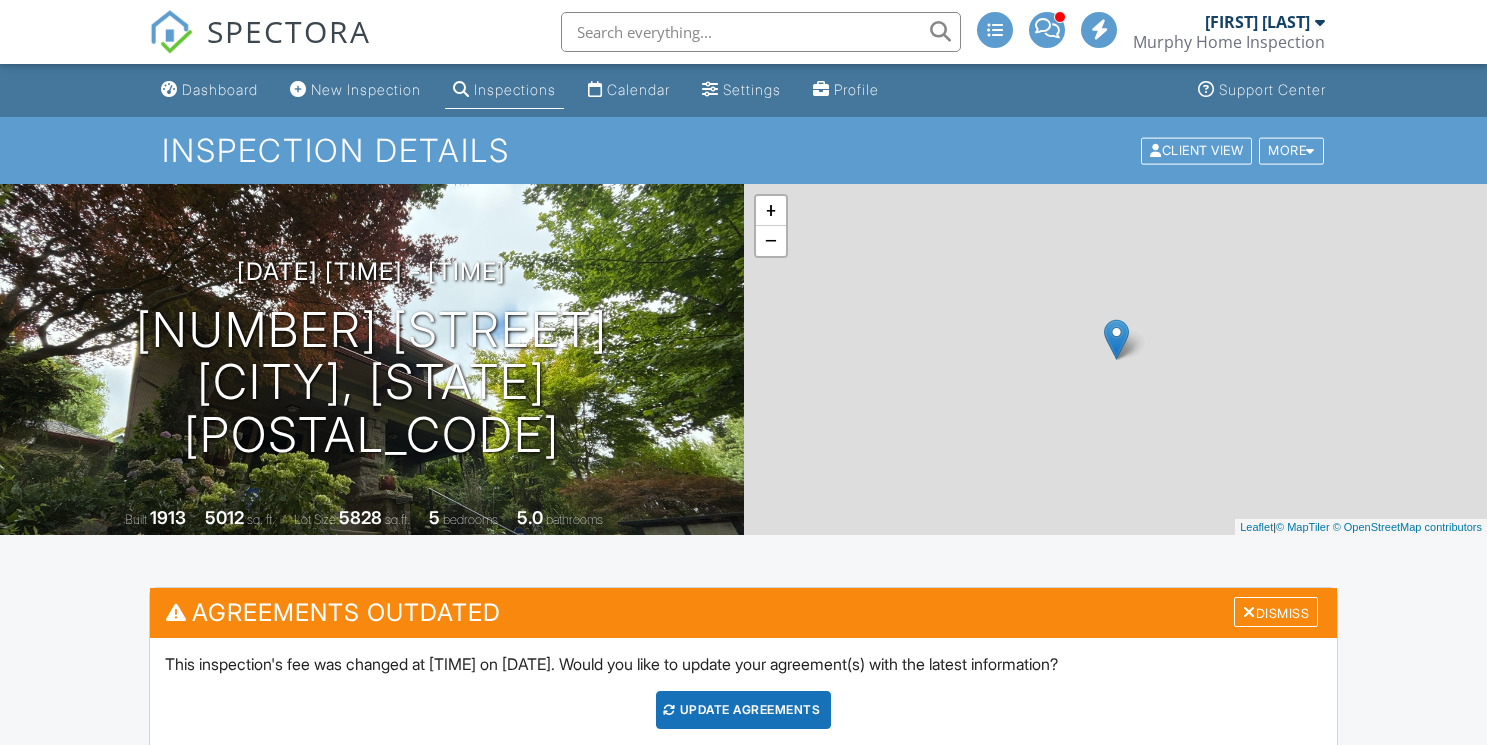 scroll, scrollTop: 620, scrollLeft: 0, axis: vertical 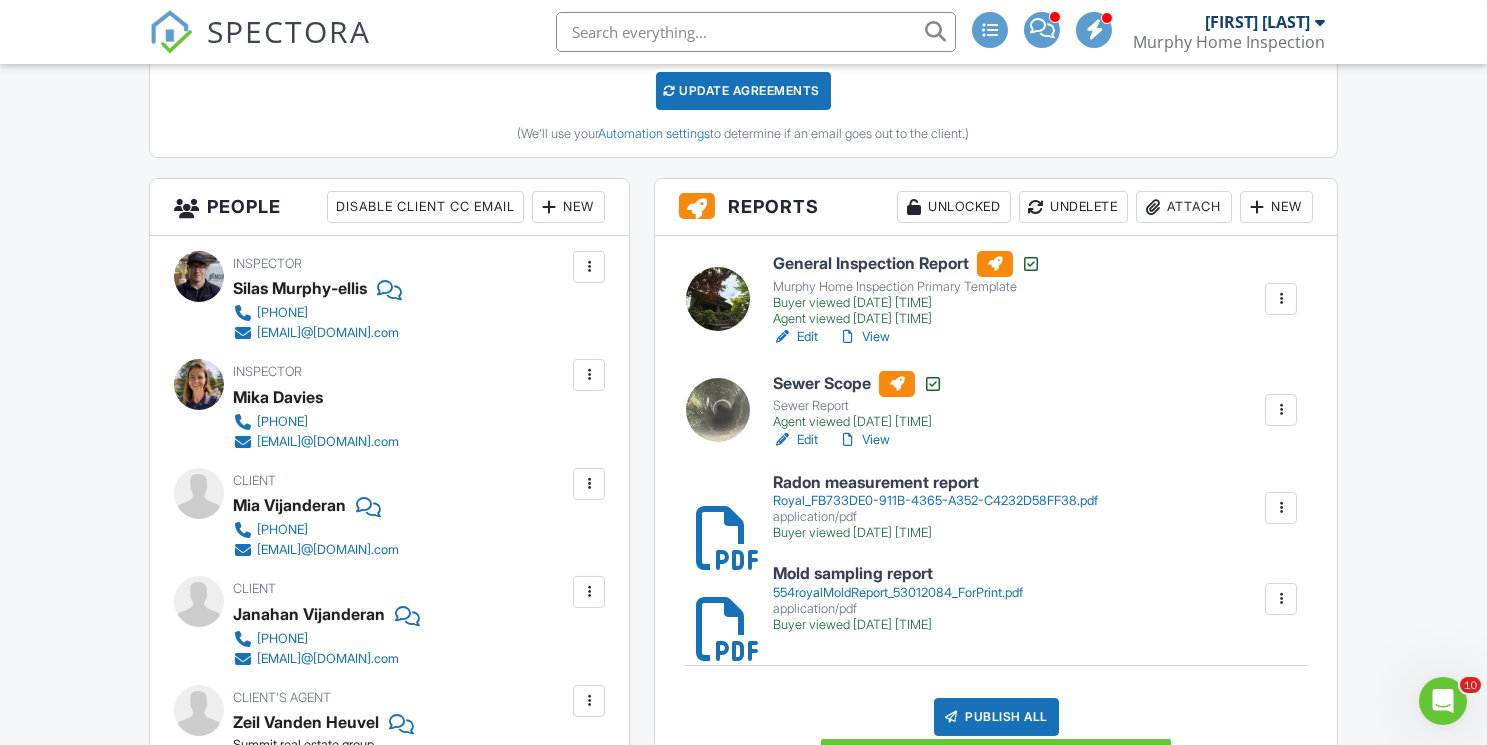 click on "Publish All" at bounding box center (996, 717) 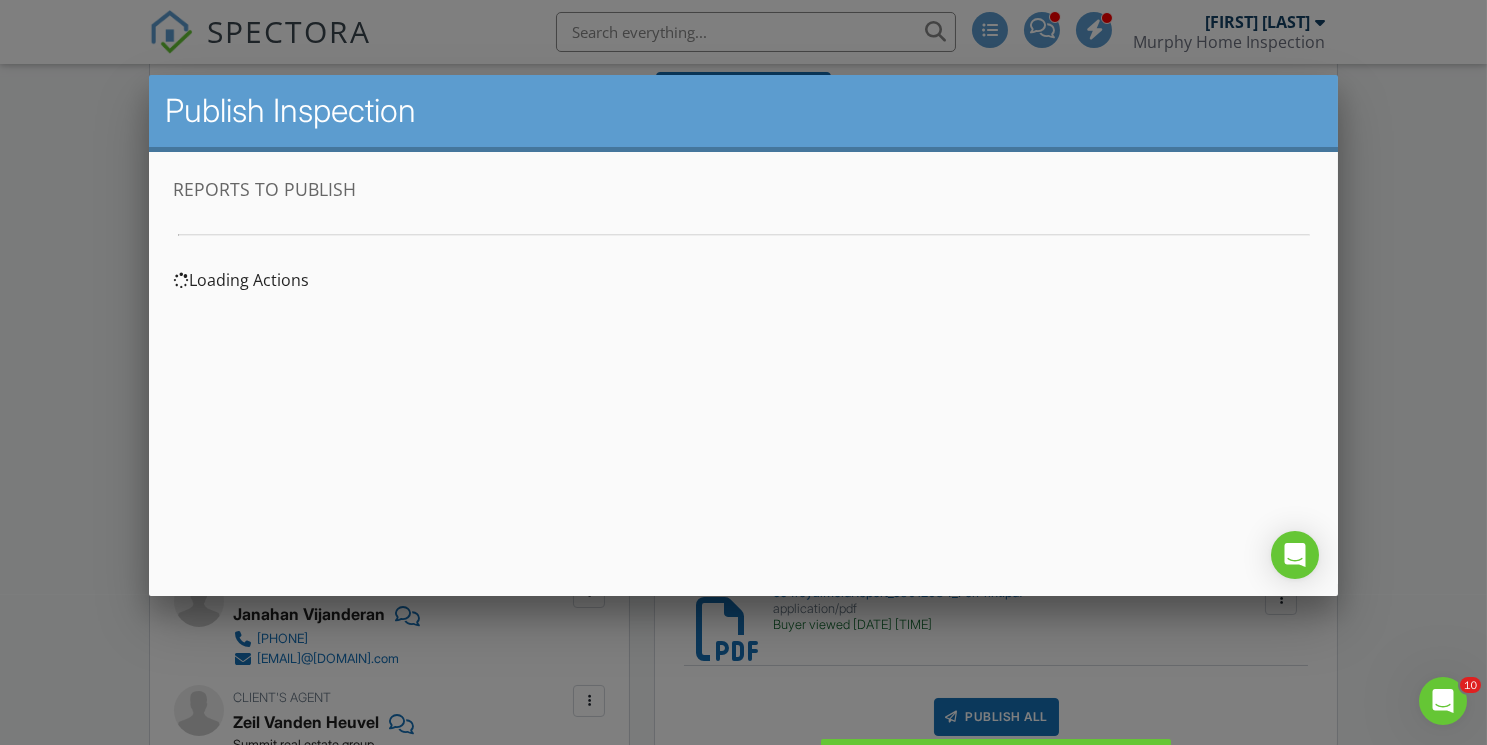 scroll, scrollTop: 0, scrollLeft: 0, axis: both 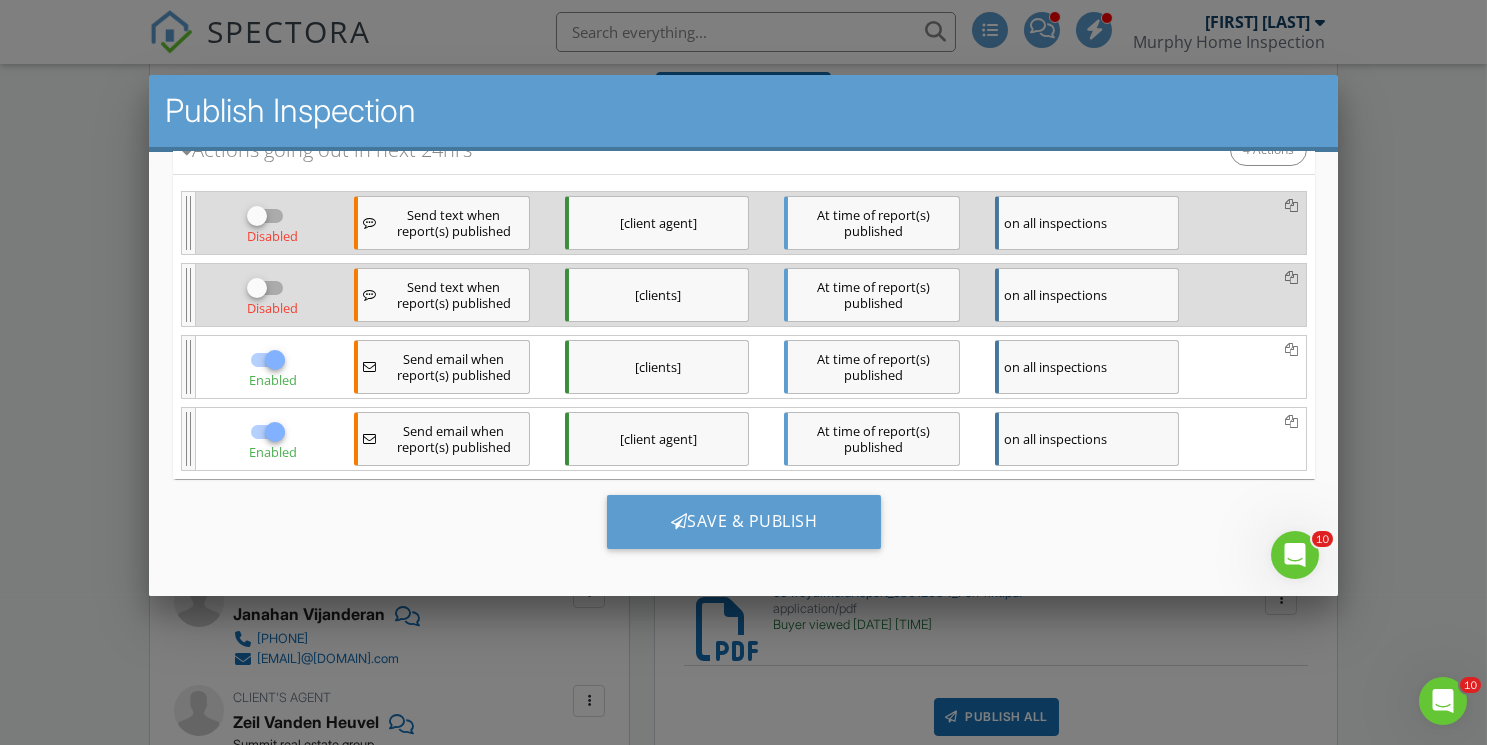 click at bounding box center (274, 359) 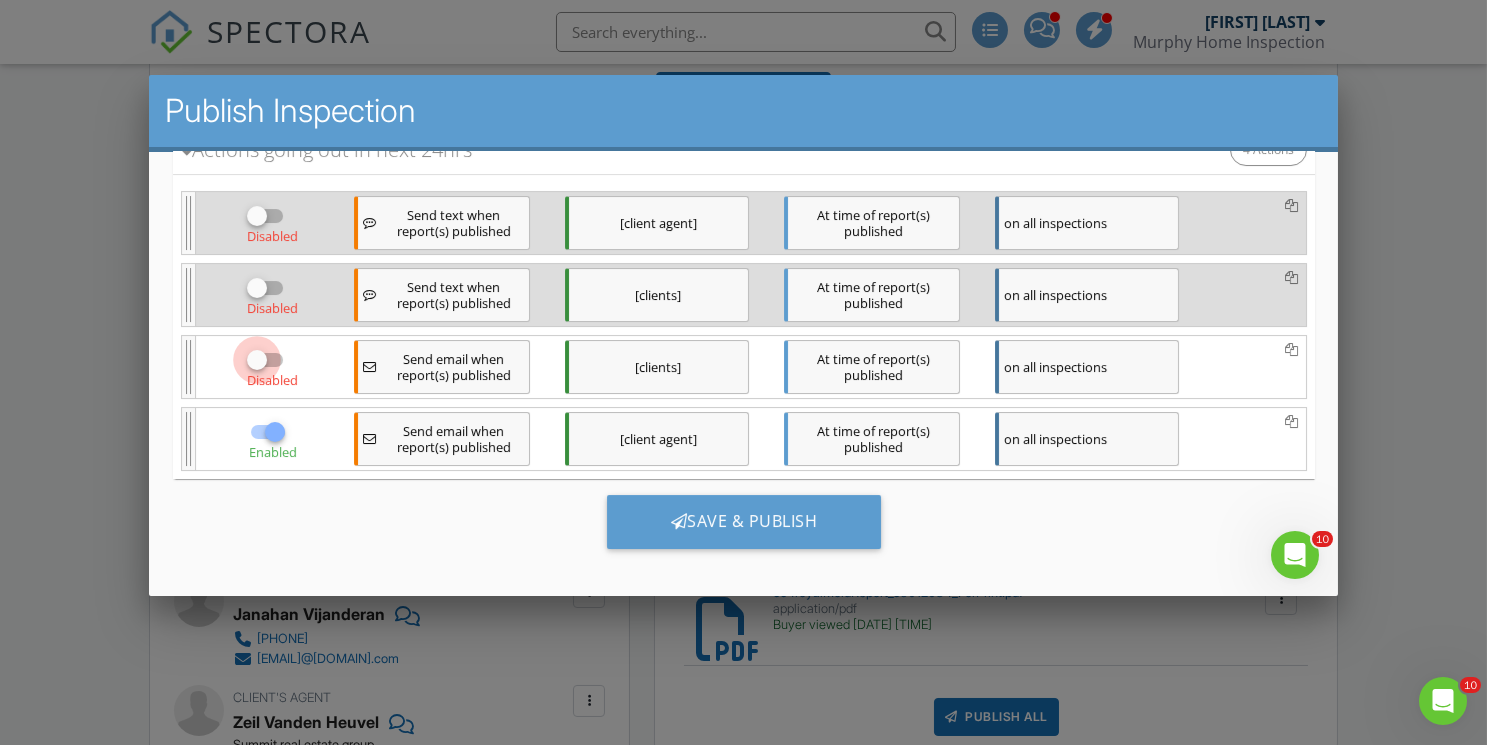 checkbox on "false" 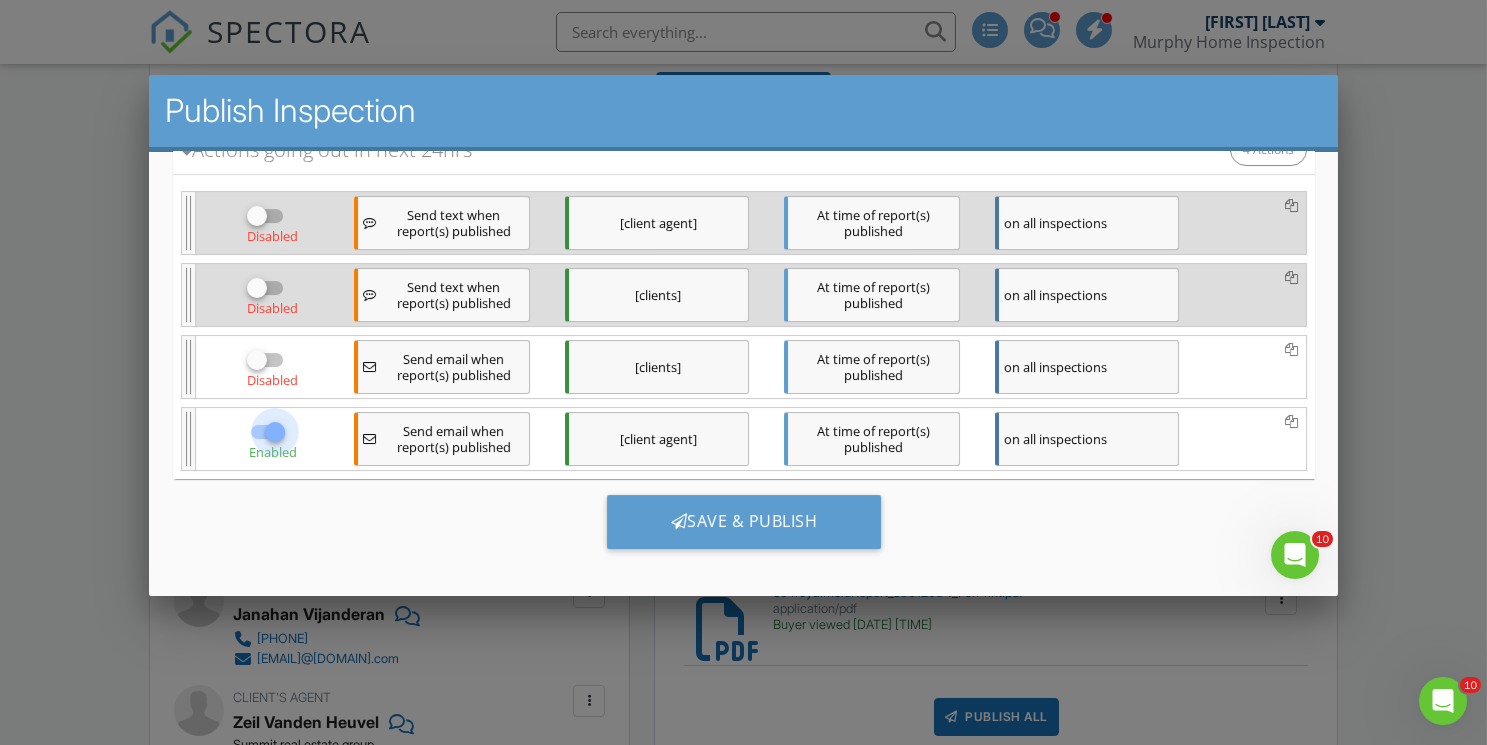 click at bounding box center [274, 431] 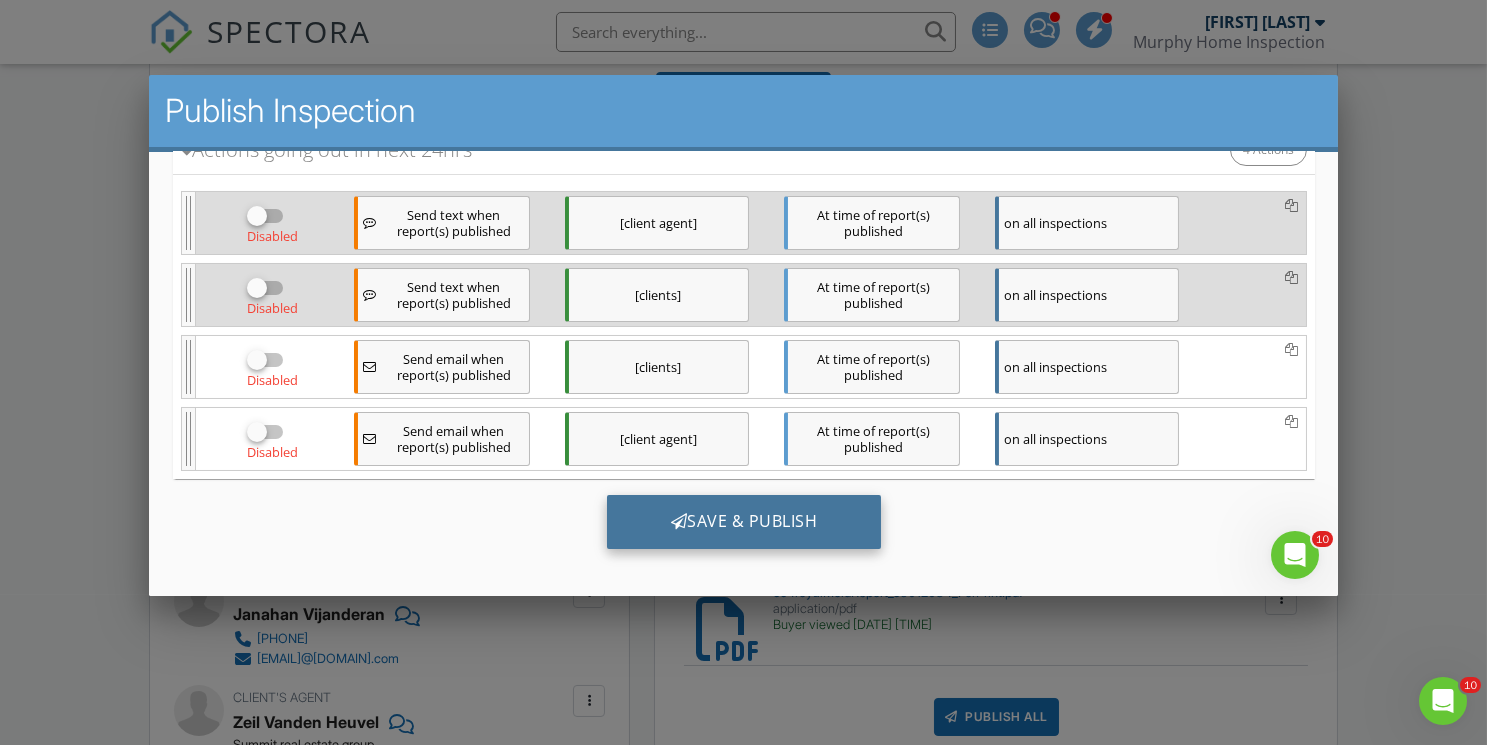 click on "Save & Publish" at bounding box center [743, 521] 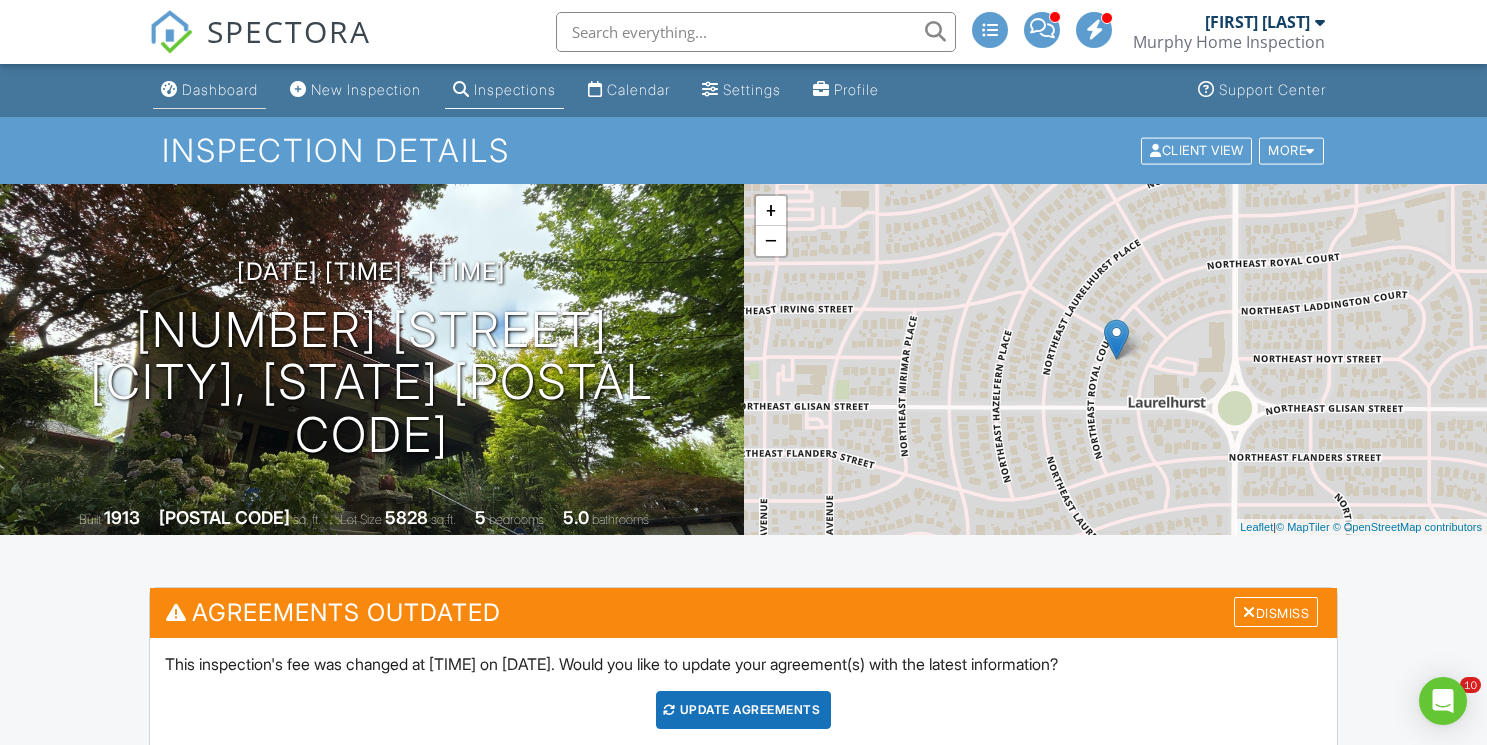 click on "Dashboard" at bounding box center (209, 90) 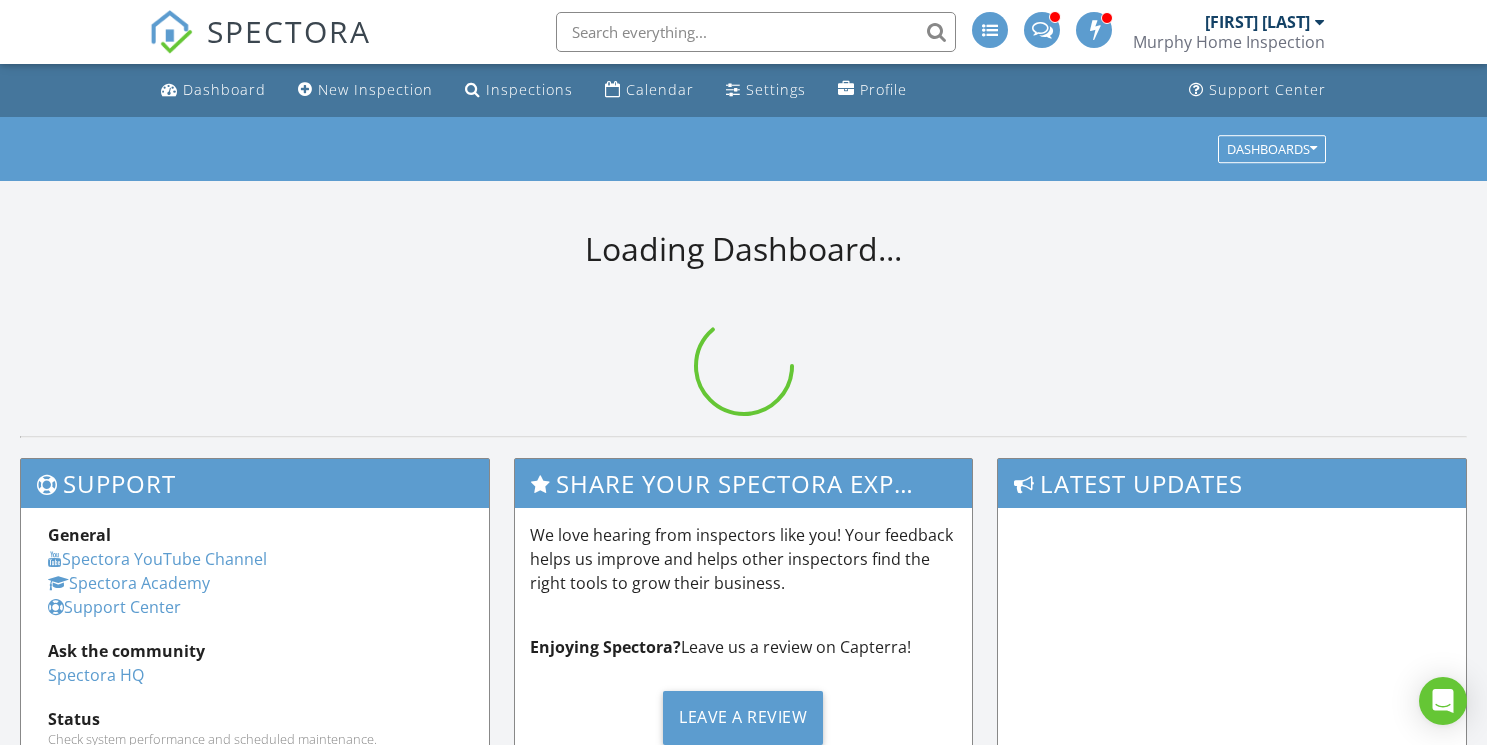 scroll, scrollTop: 0, scrollLeft: 0, axis: both 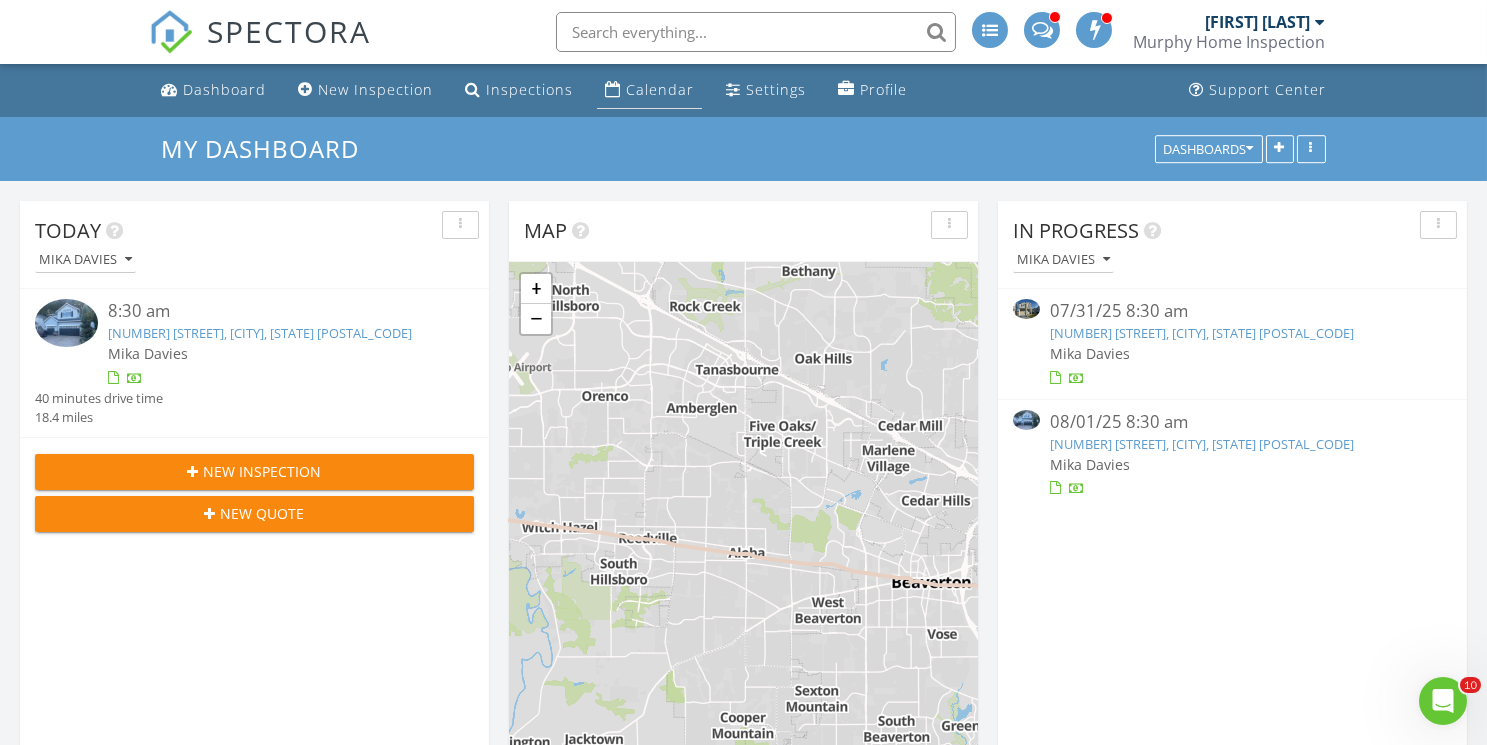 click on "Calendar" at bounding box center [660, 89] 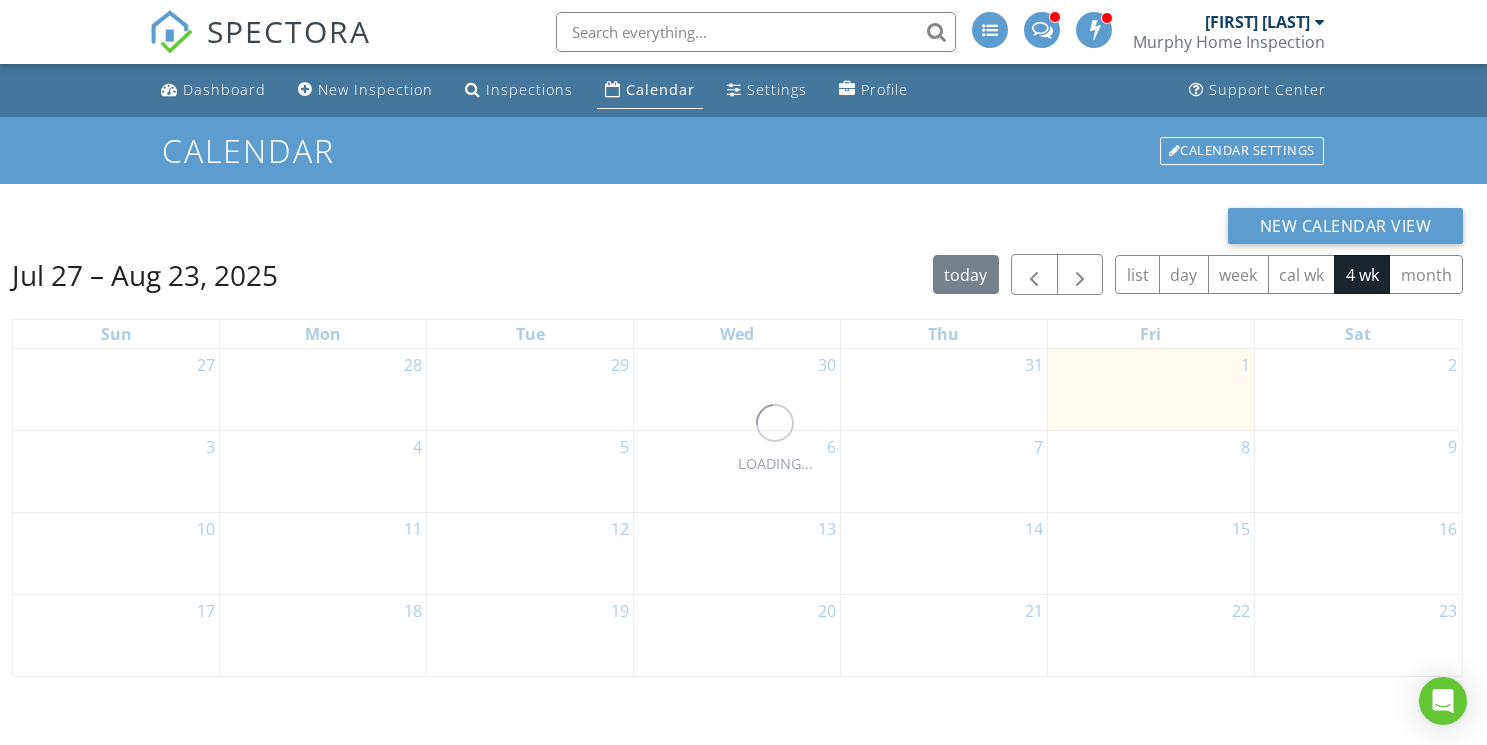 scroll, scrollTop: 0, scrollLeft: 0, axis: both 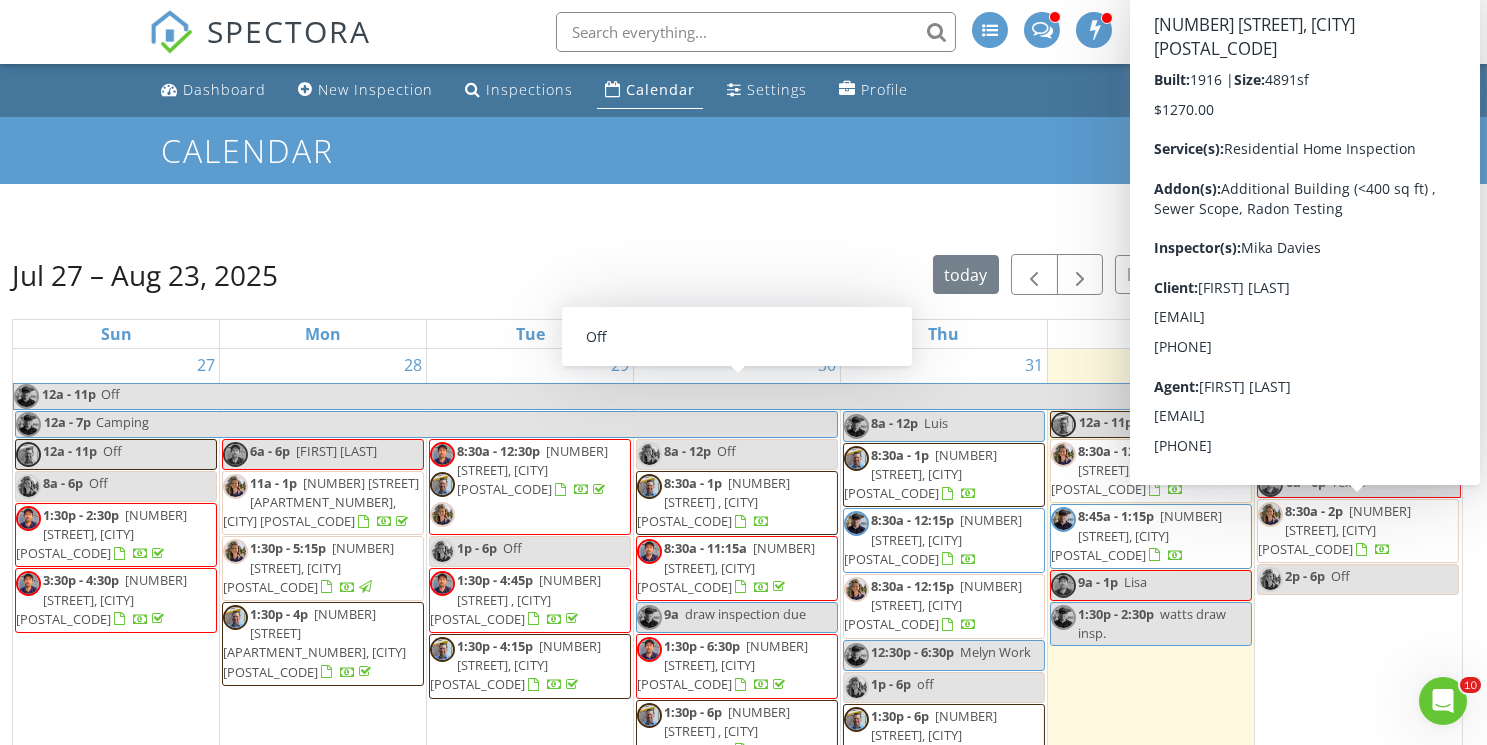 click on "[NUMBER] [STREET], [CITY] [POSTAL_CODE]" at bounding box center (1334, 530) 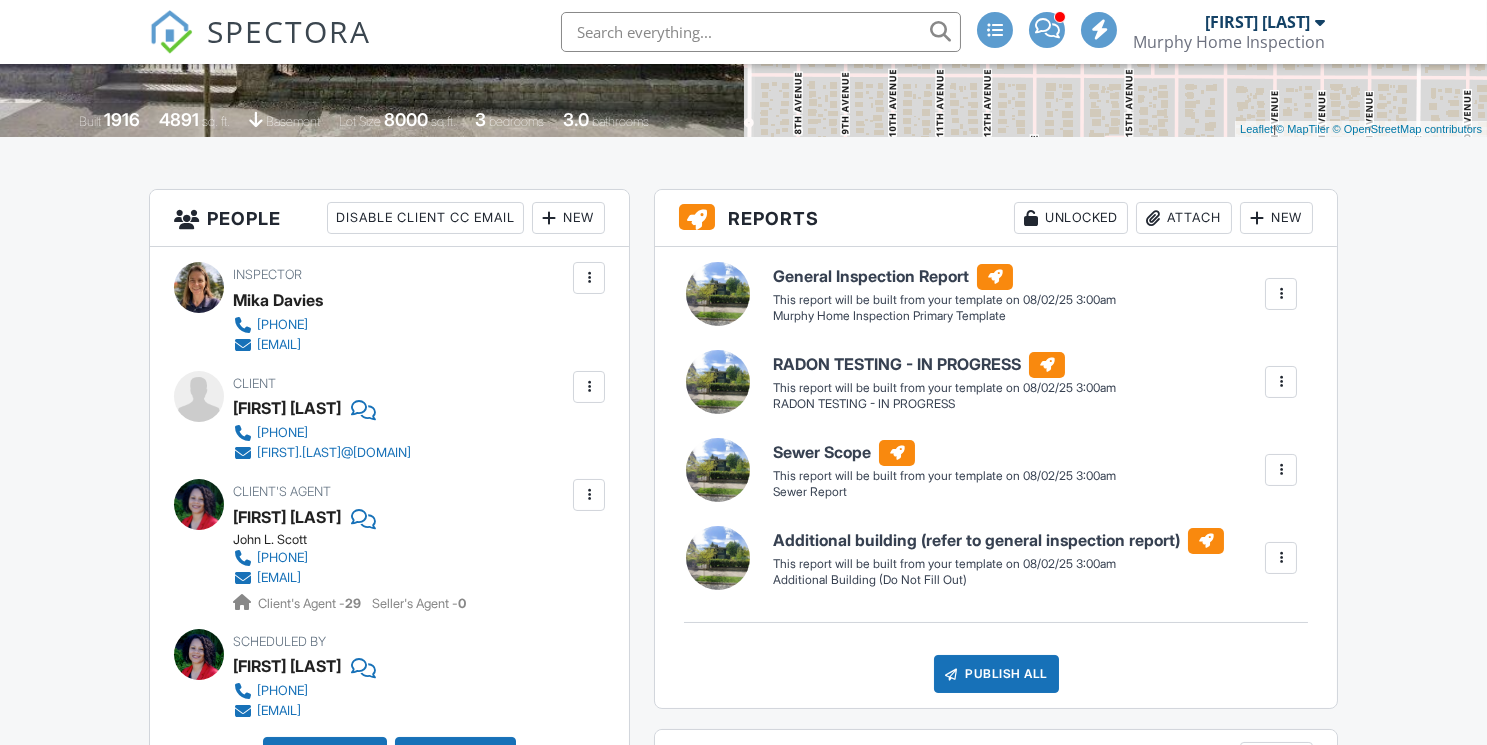 scroll, scrollTop: 398, scrollLeft: 0, axis: vertical 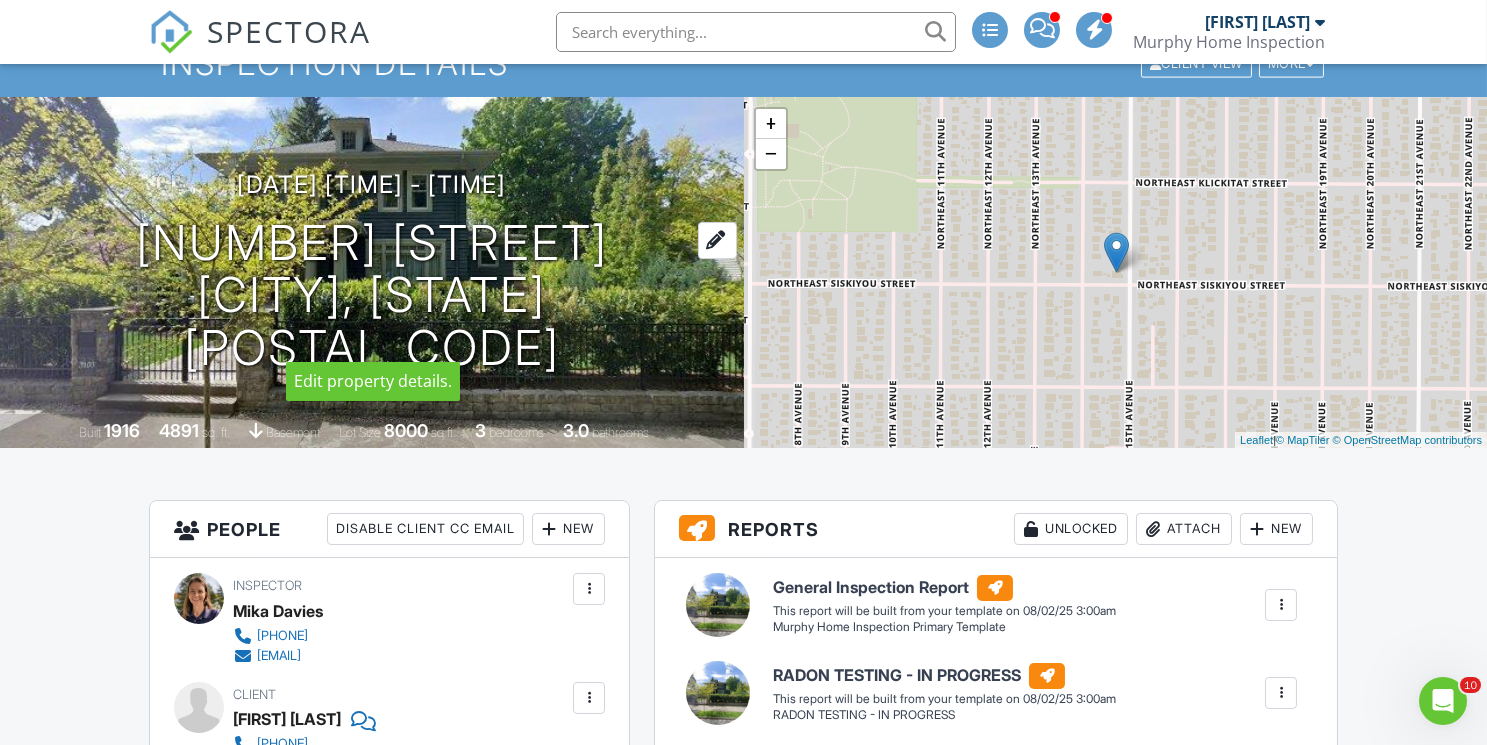 click at bounding box center (717, 240) 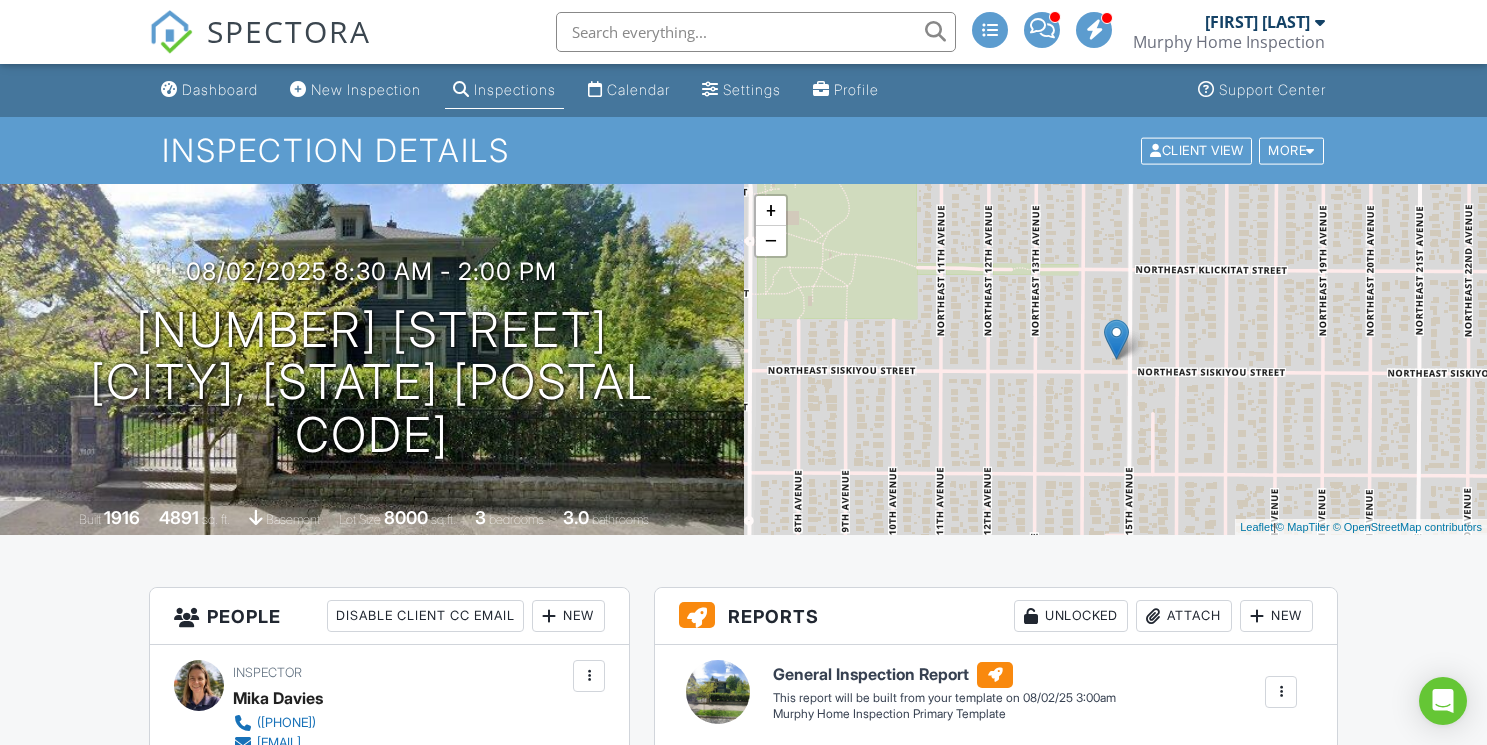scroll, scrollTop: 0, scrollLeft: 0, axis: both 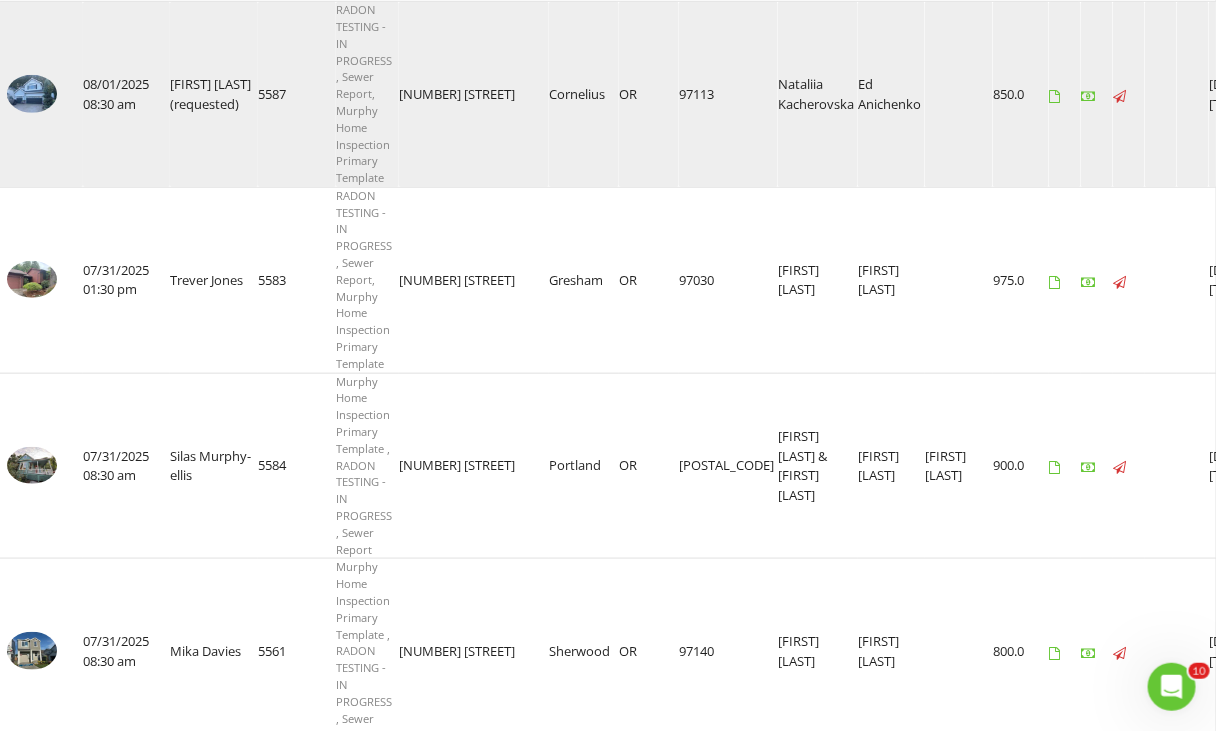 click at bounding box center [32, 94] 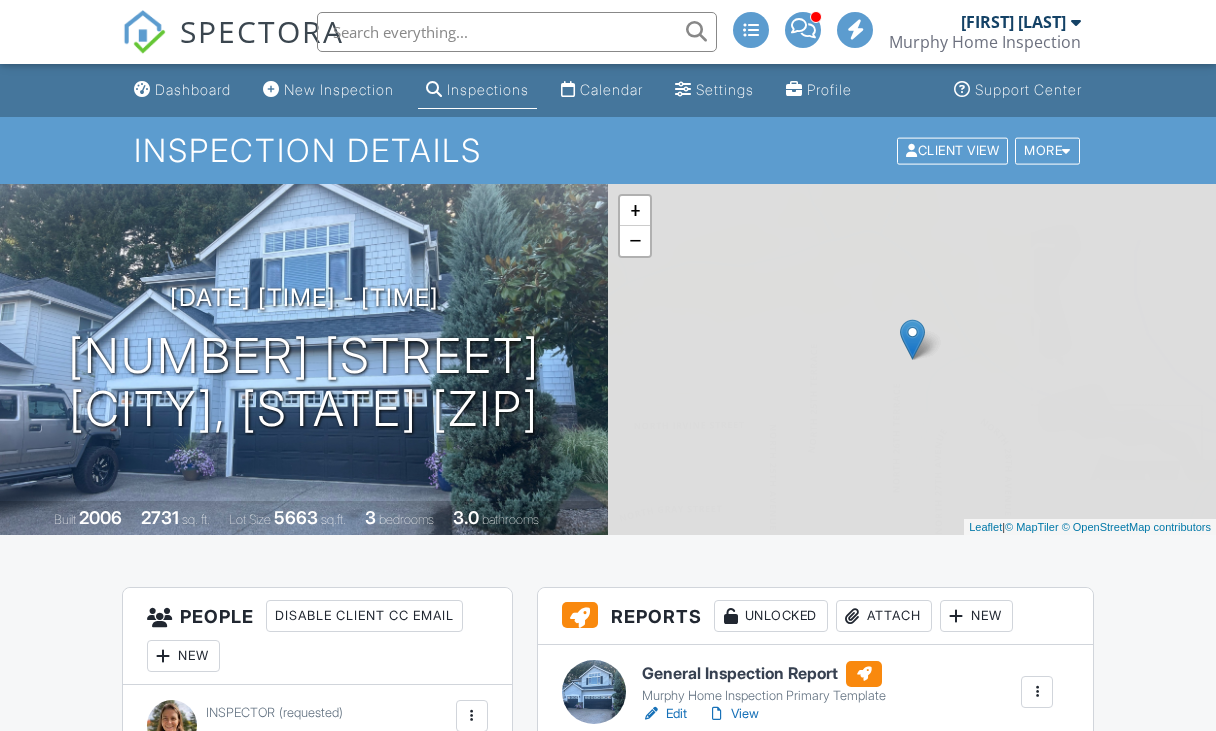 scroll, scrollTop: 536, scrollLeft: 0, axis: vertical 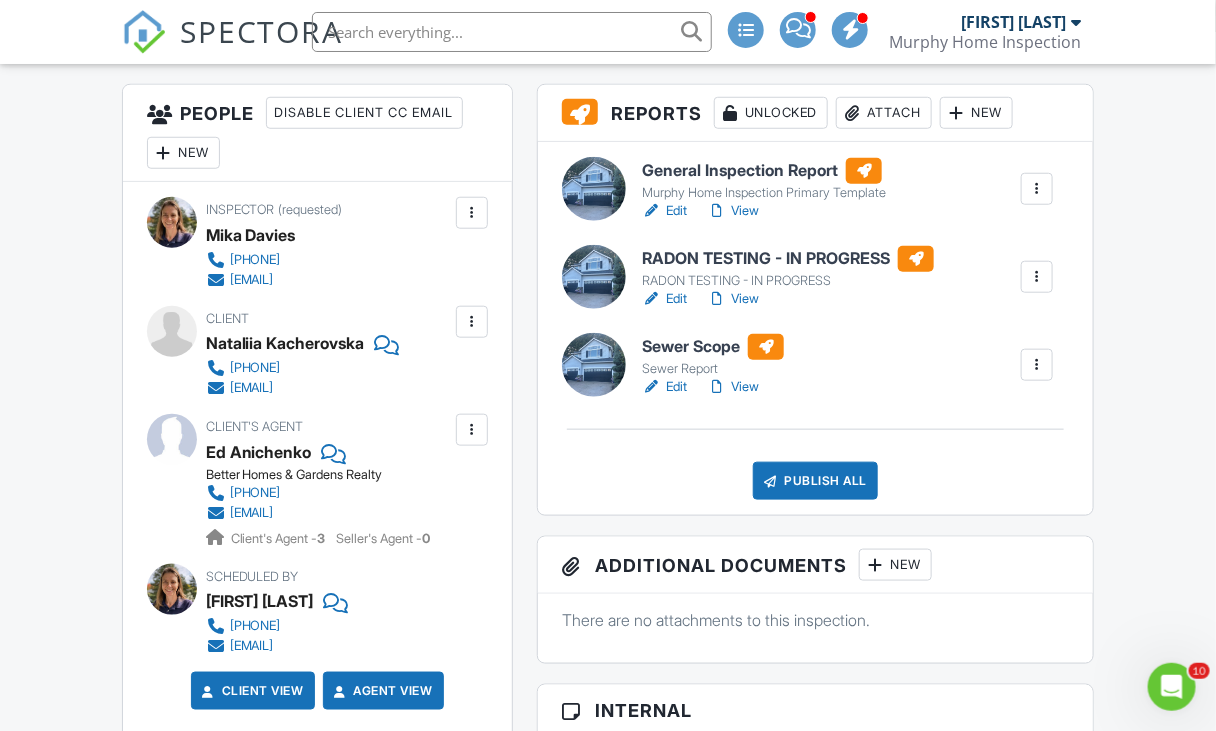 click on "View" at bounding box center (733, 299) 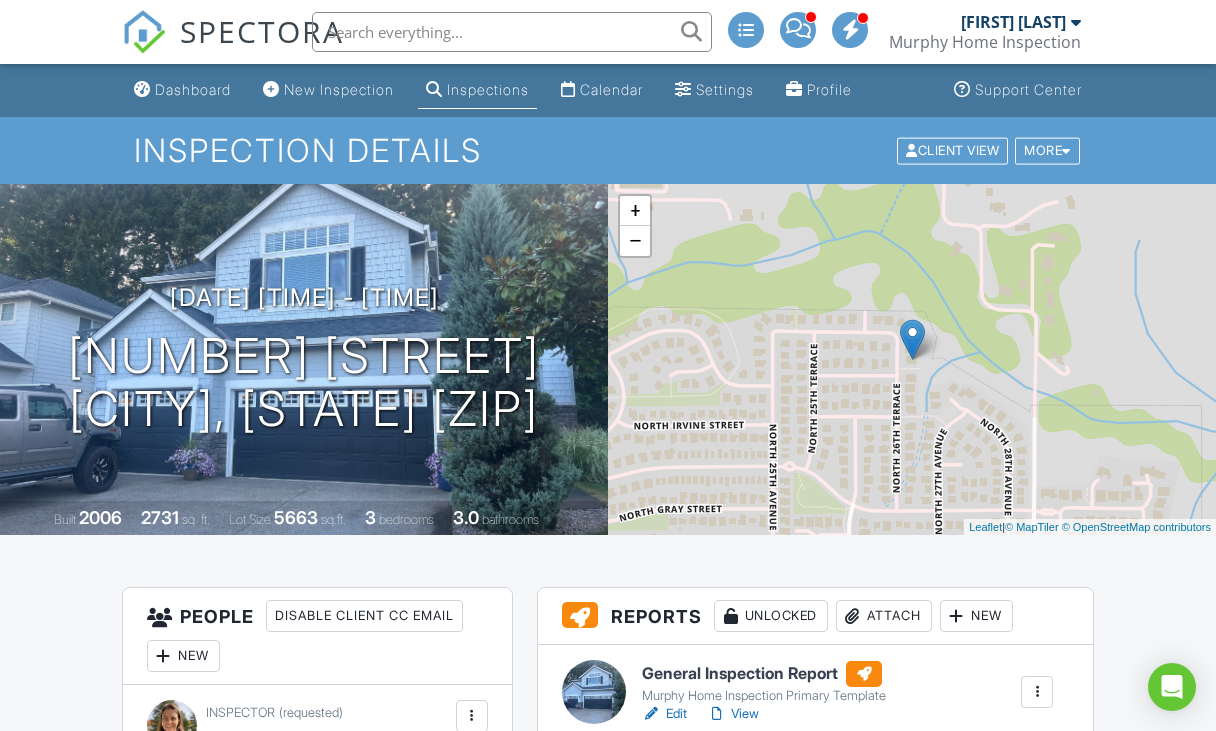 scroll, scrollTop: 330, scrollLeft: 0, axis: vertical 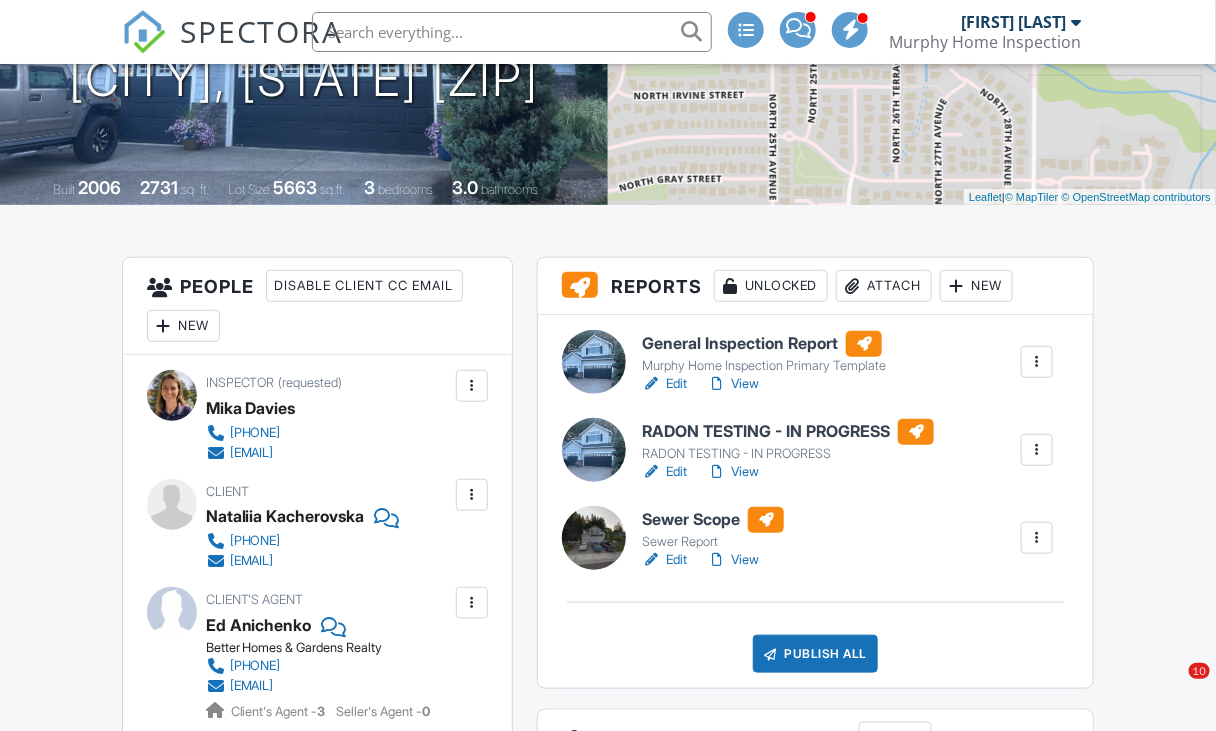 click on "View" at bounding box center (733, 560) 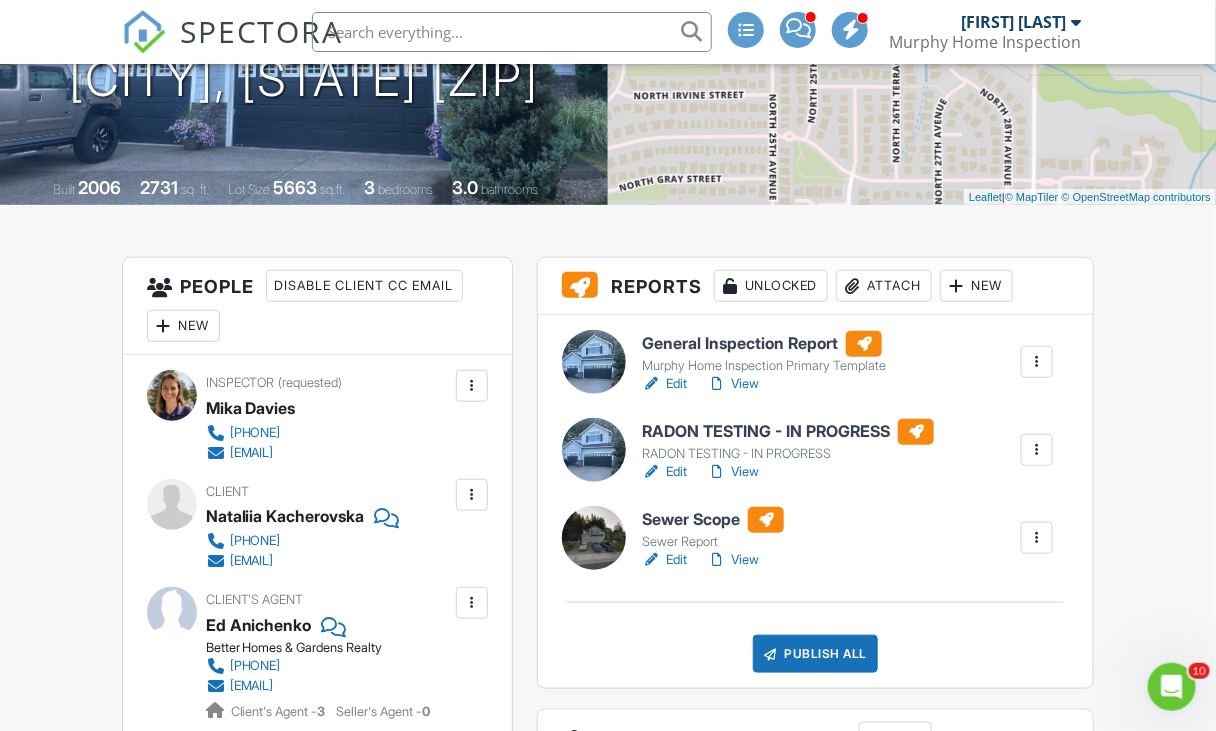 scroll, scrollTop: 0, scrollLeft: 0, axis: both 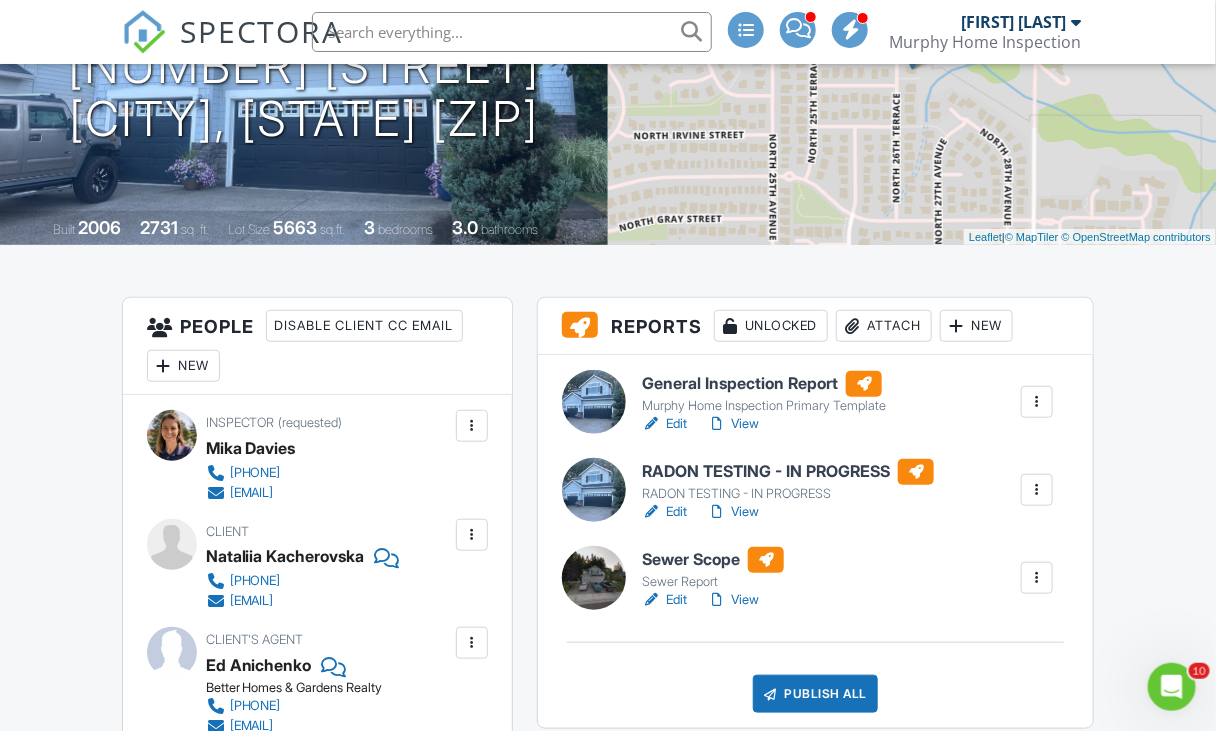 click on "Edit" at bounding box center (664, 512) 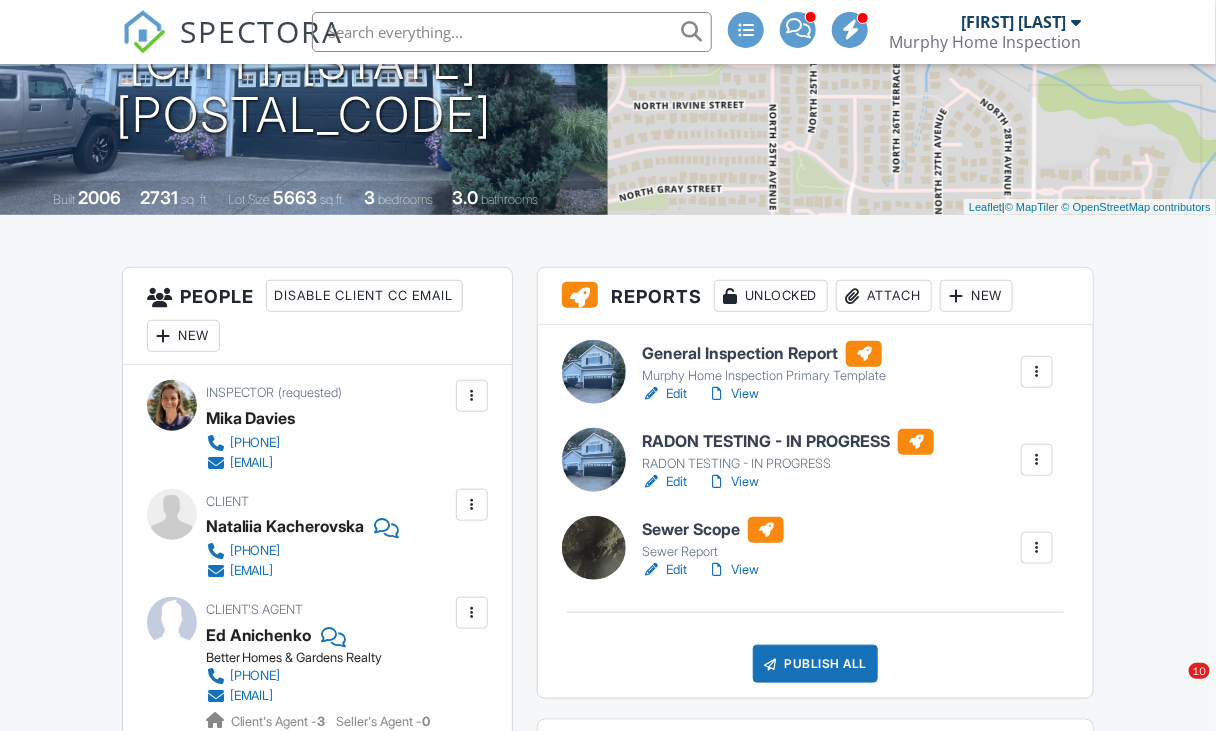 scroll, scrollTop: 319, scrollLeft: 0, axis: vertical 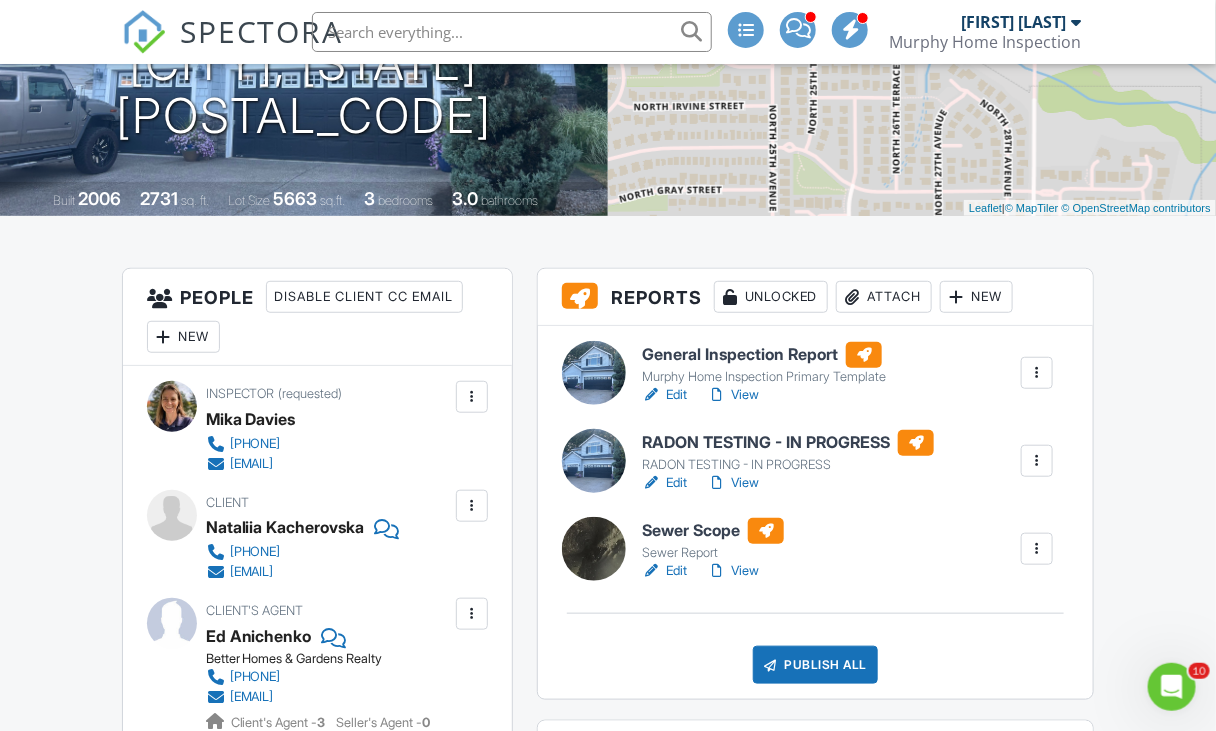 click on "Edit
View" at bounding box center (713, 571) 